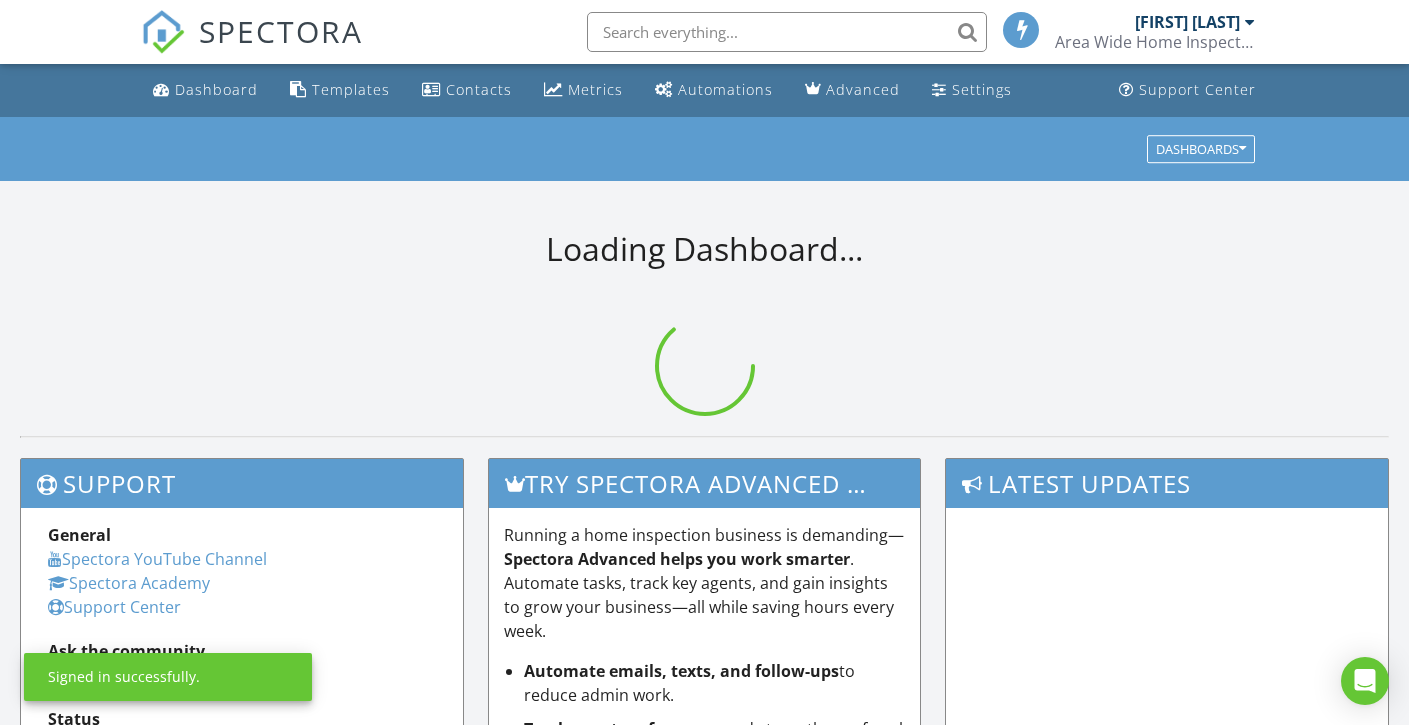 scroll, scrollTop: 0, scrollLeft: 0, axis: both 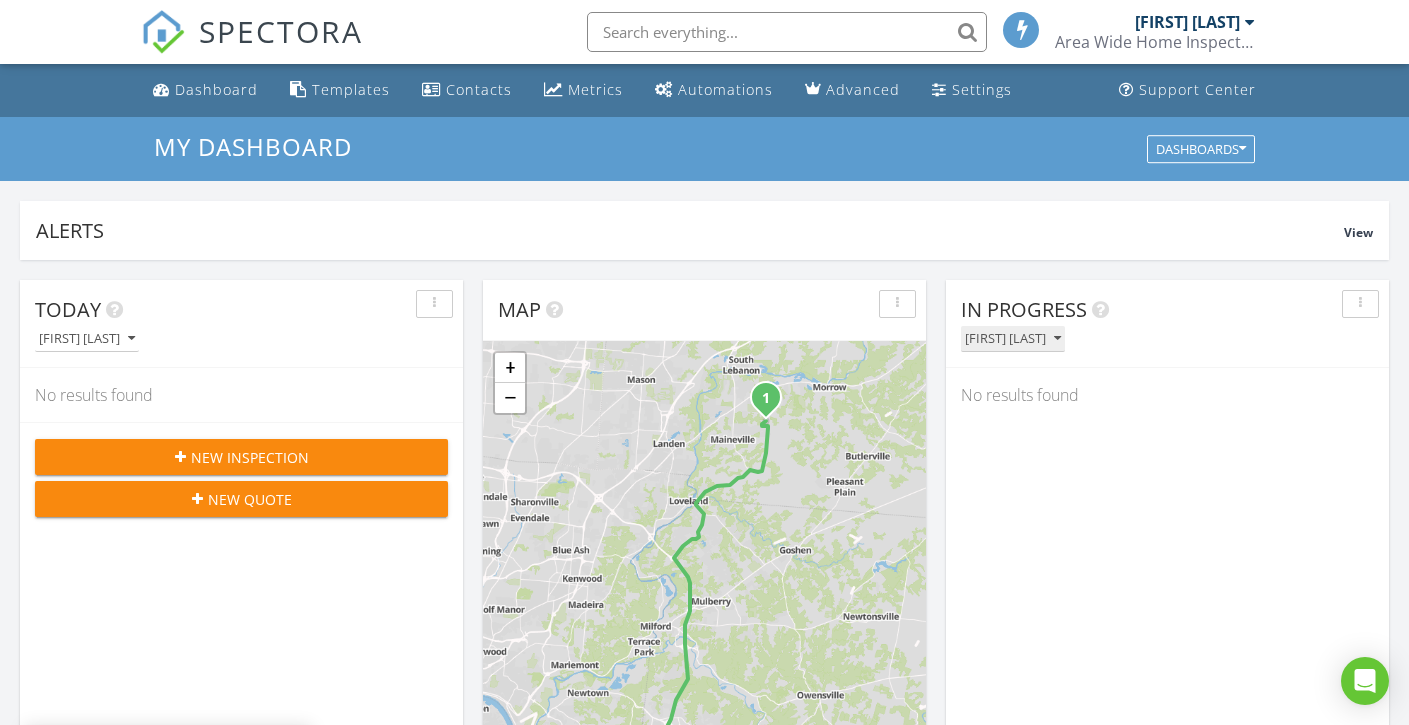 click on "[NAME]" at bounding box center [1013, 339] 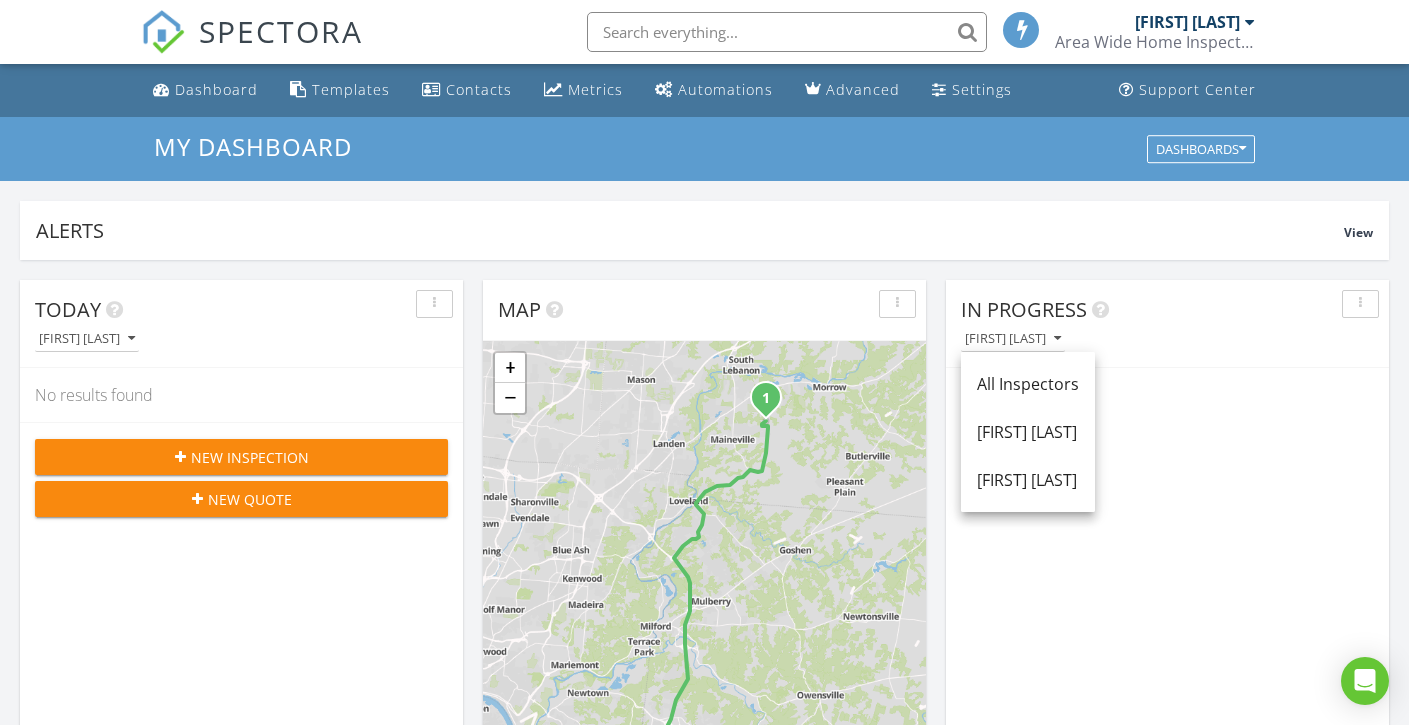 click on "All Inspectors
Adam Crock
Kevin Hall" at bounding box center (1028, 432) 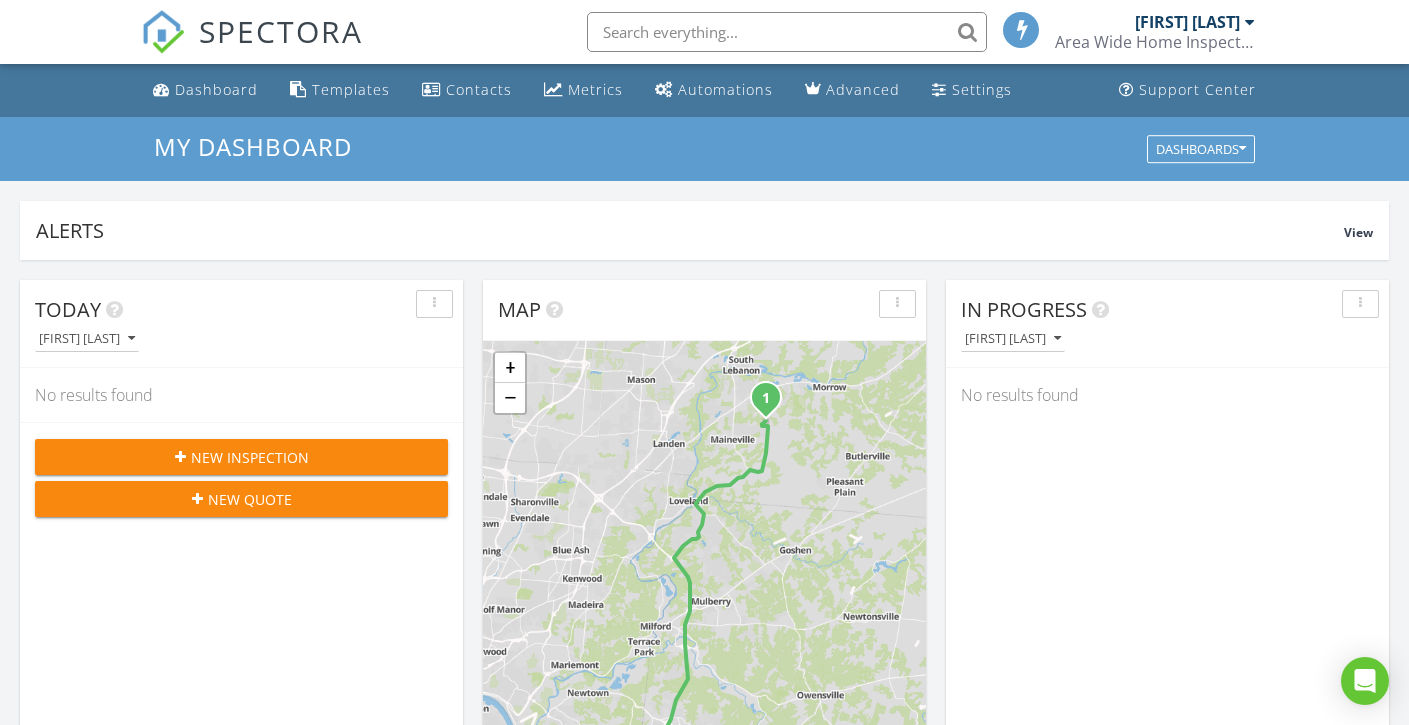 click on "In Progress
Adam Crock
No results found" at bounding box center [1167, 570] 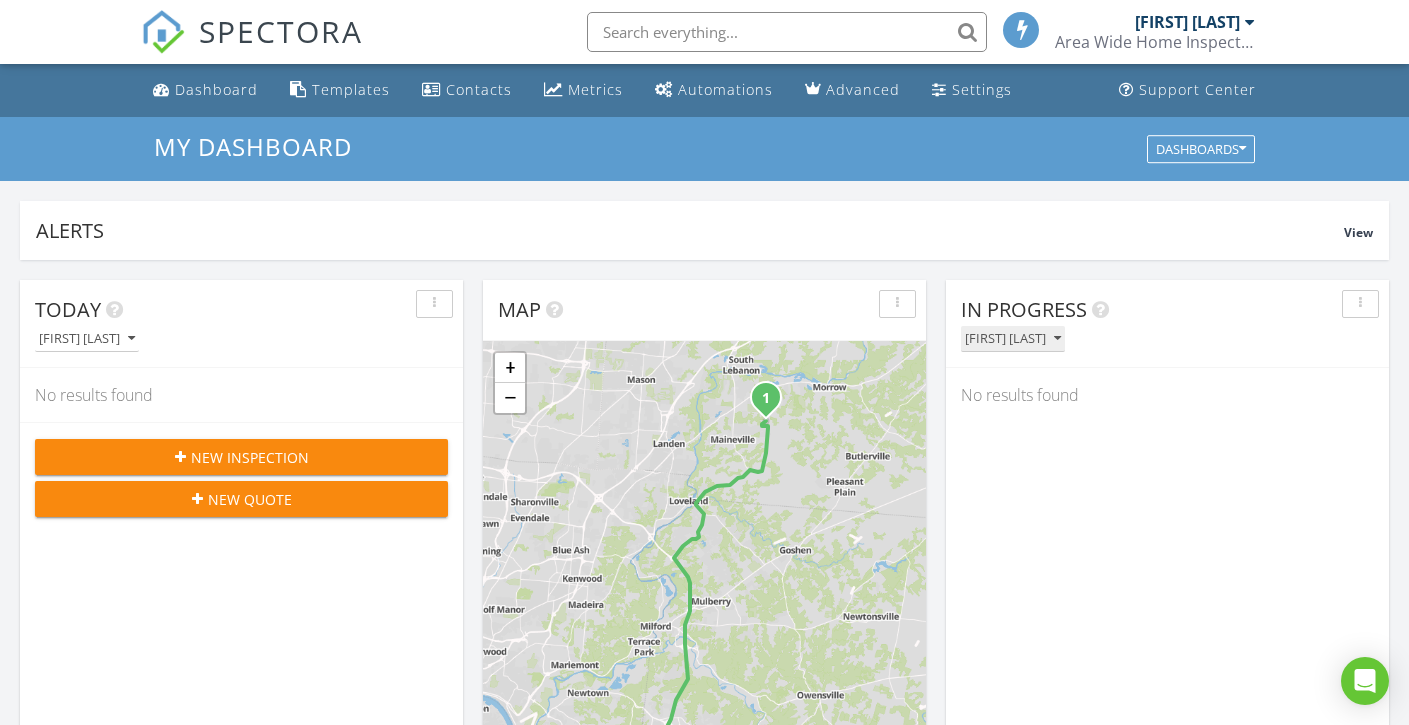 click on "Adam Crock" at bounding box center [1013, 339] 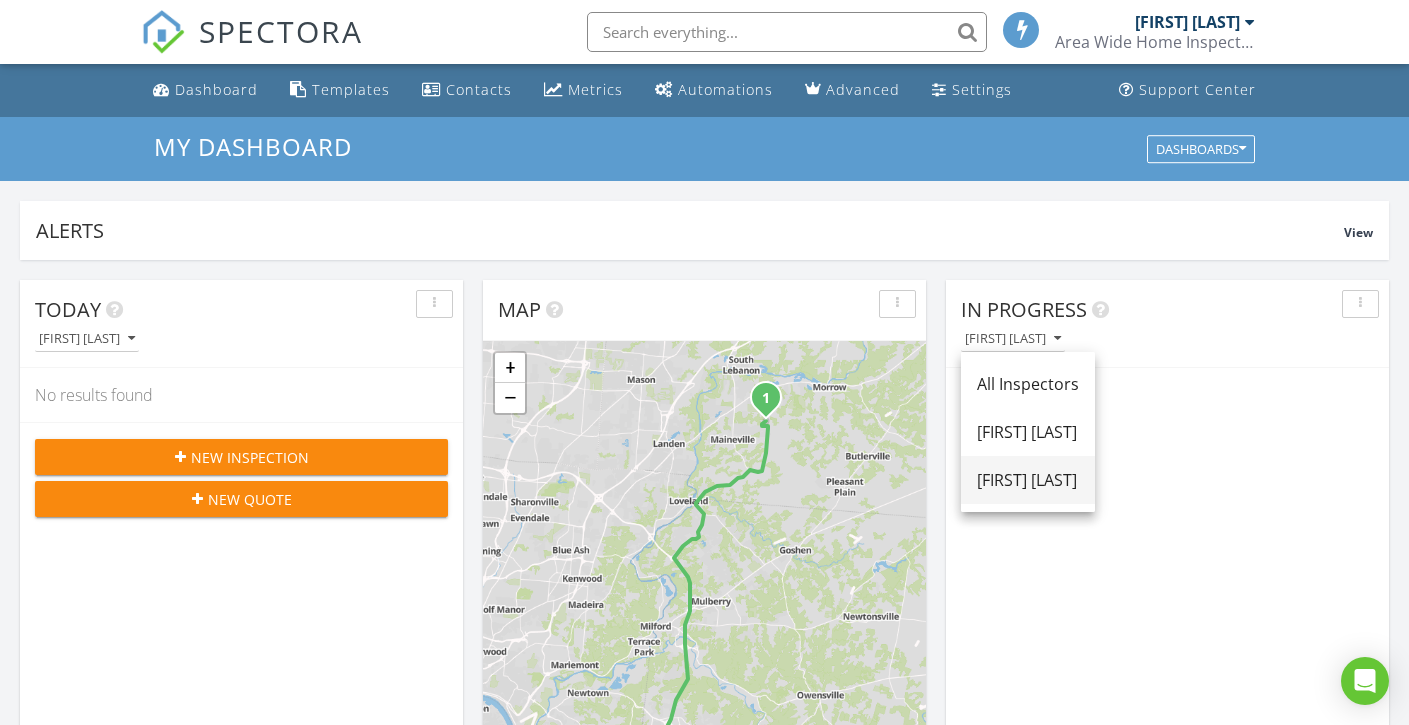 click on "Kevin Hall" at bounding box center [1028, 480] 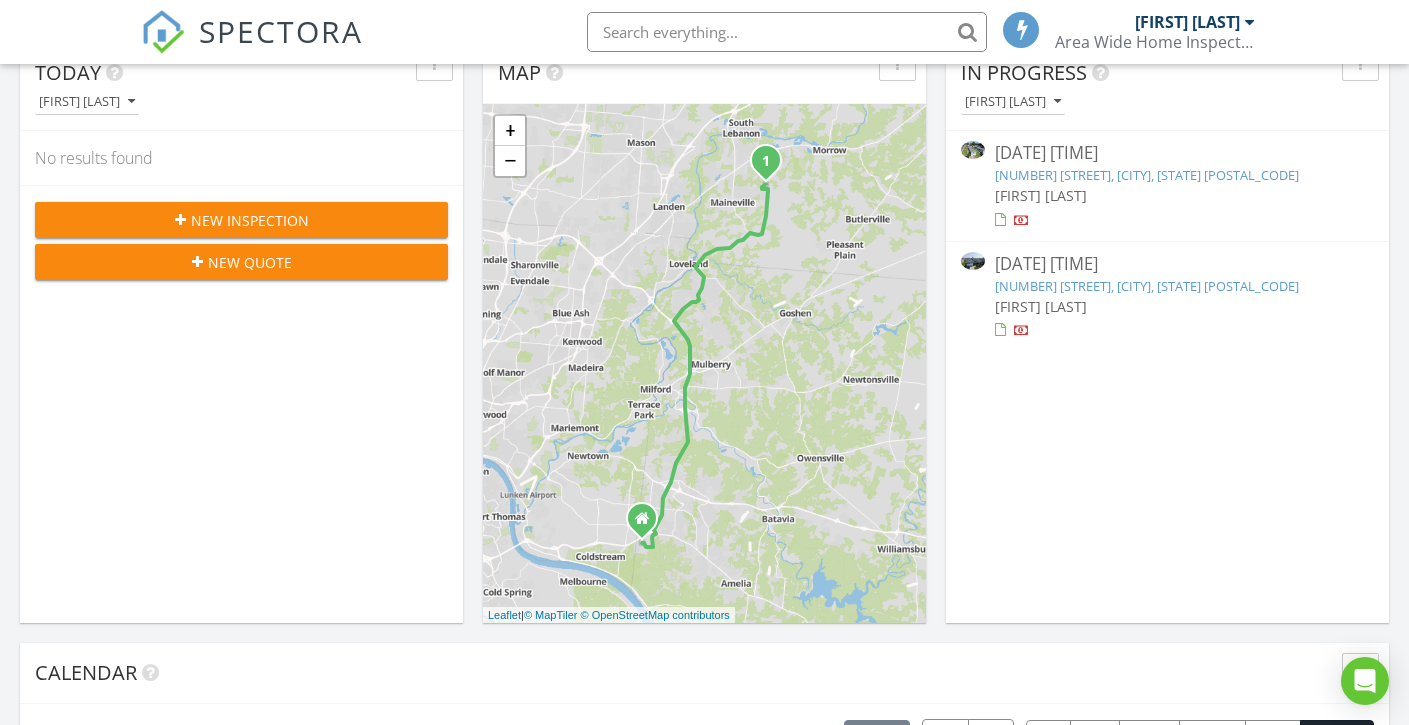 scroll, scrollTop: 242, scrollLeft: 0, axis: vertical 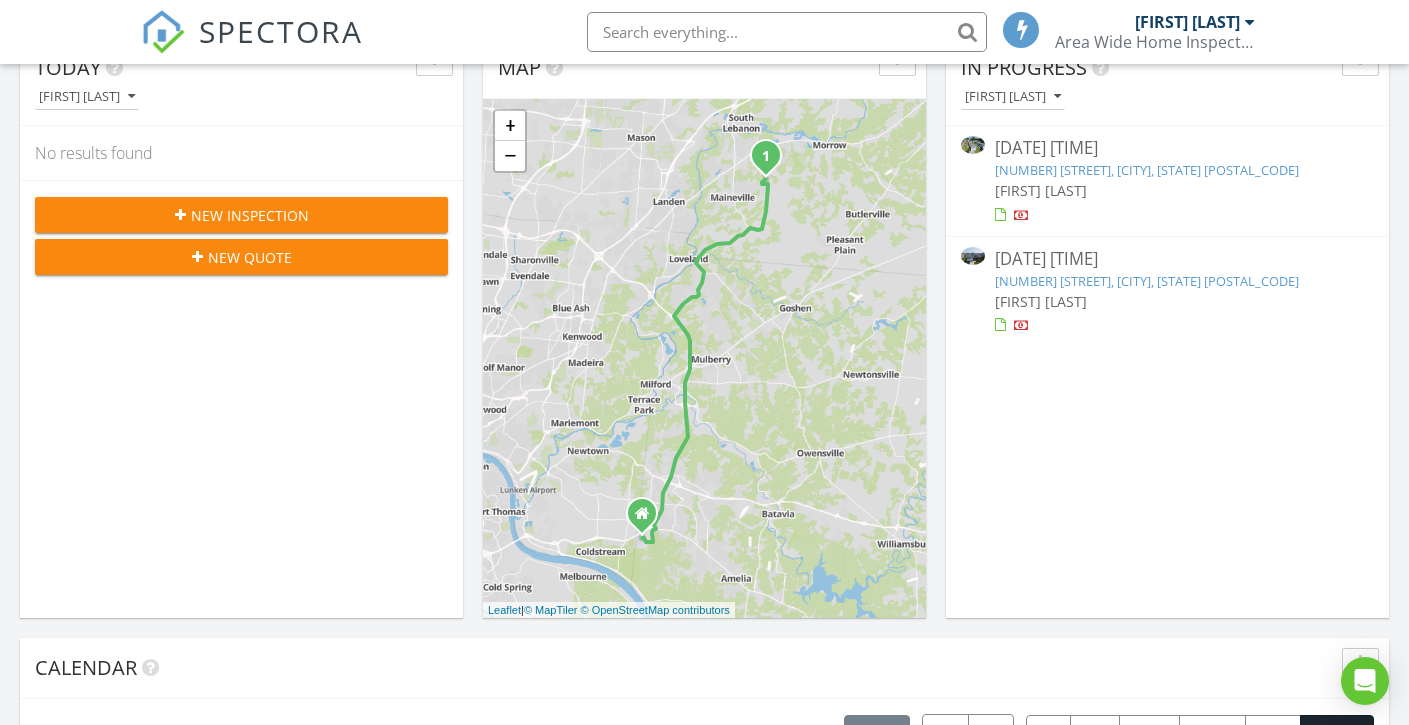 click on "7162 Canterwood Ct, Maineville, OH 45039" at bounding box center (1147, 281) 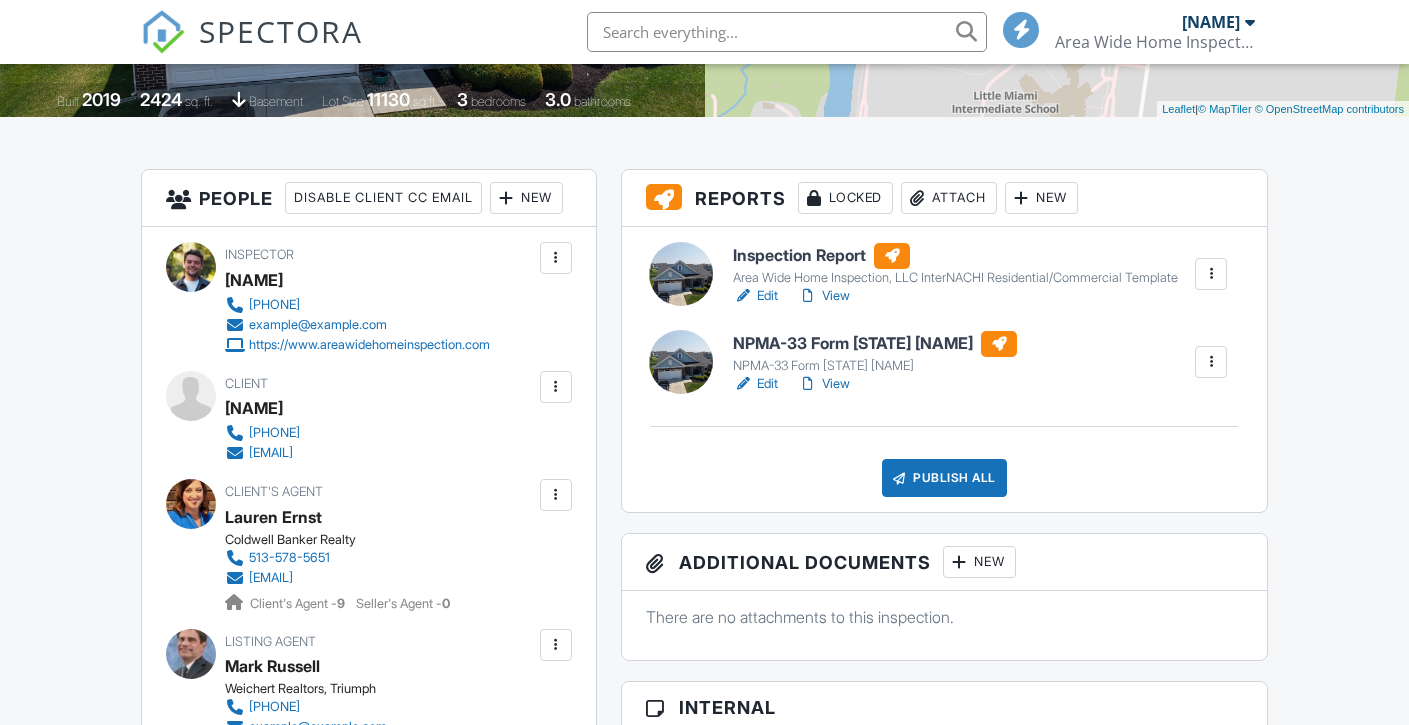 scroll, scrollTop: 417, scrollLeft: 0, axis: vertical 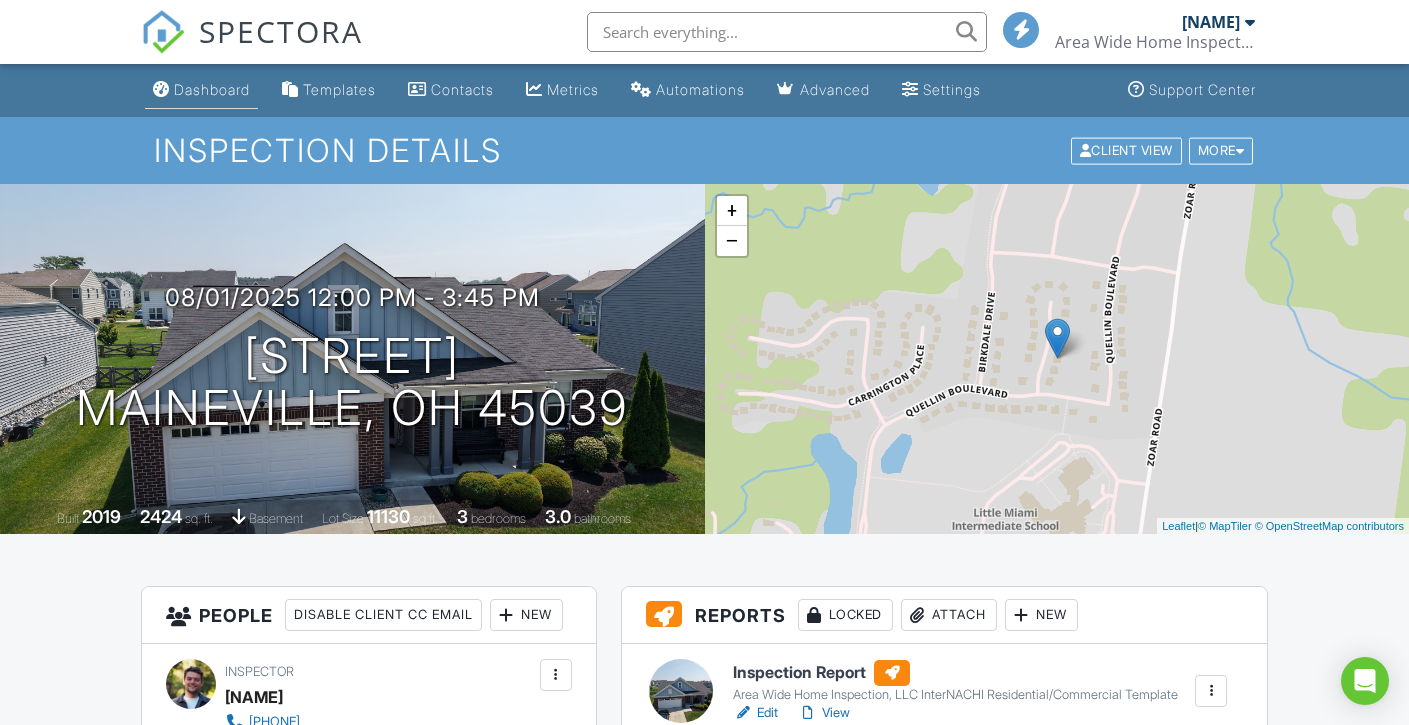 click on "Dashboard" at bounding box center (212, 89) 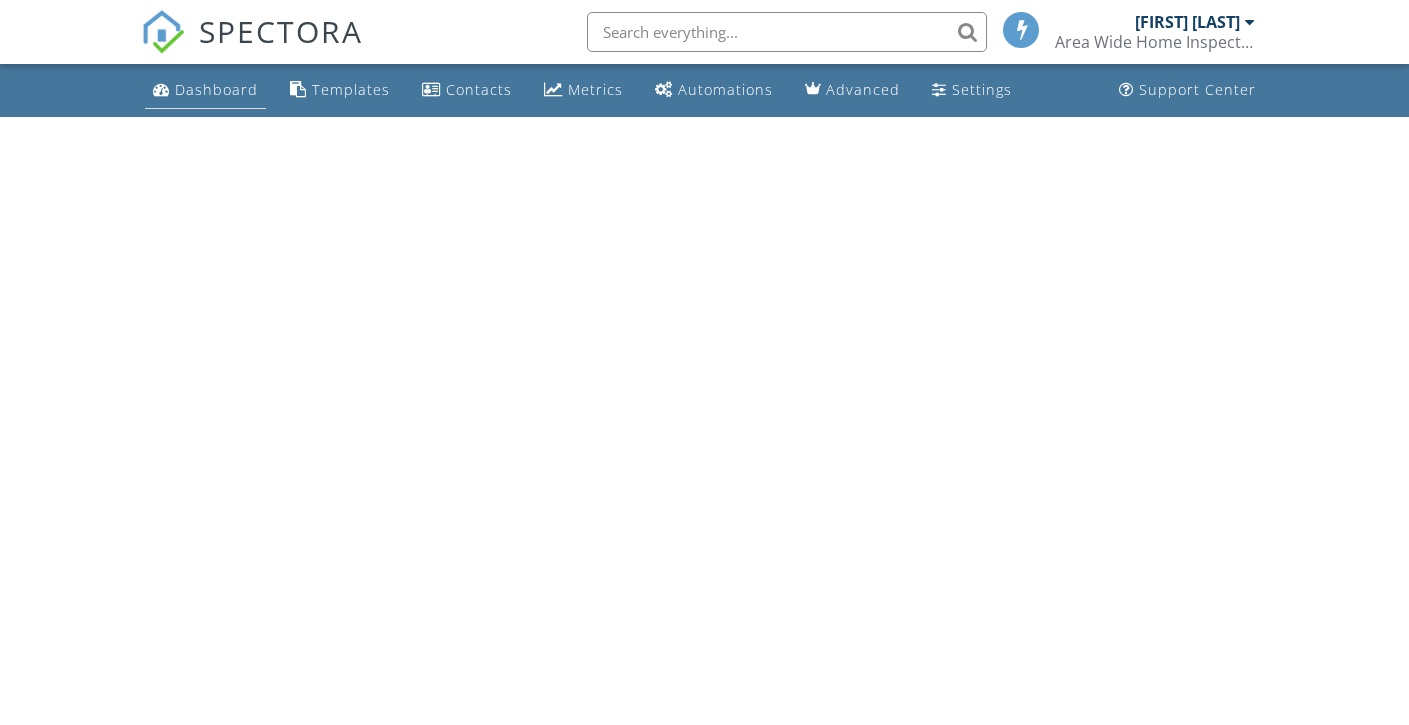 scroll, scrollTop: 0, scrollLeft: 0, axis: both 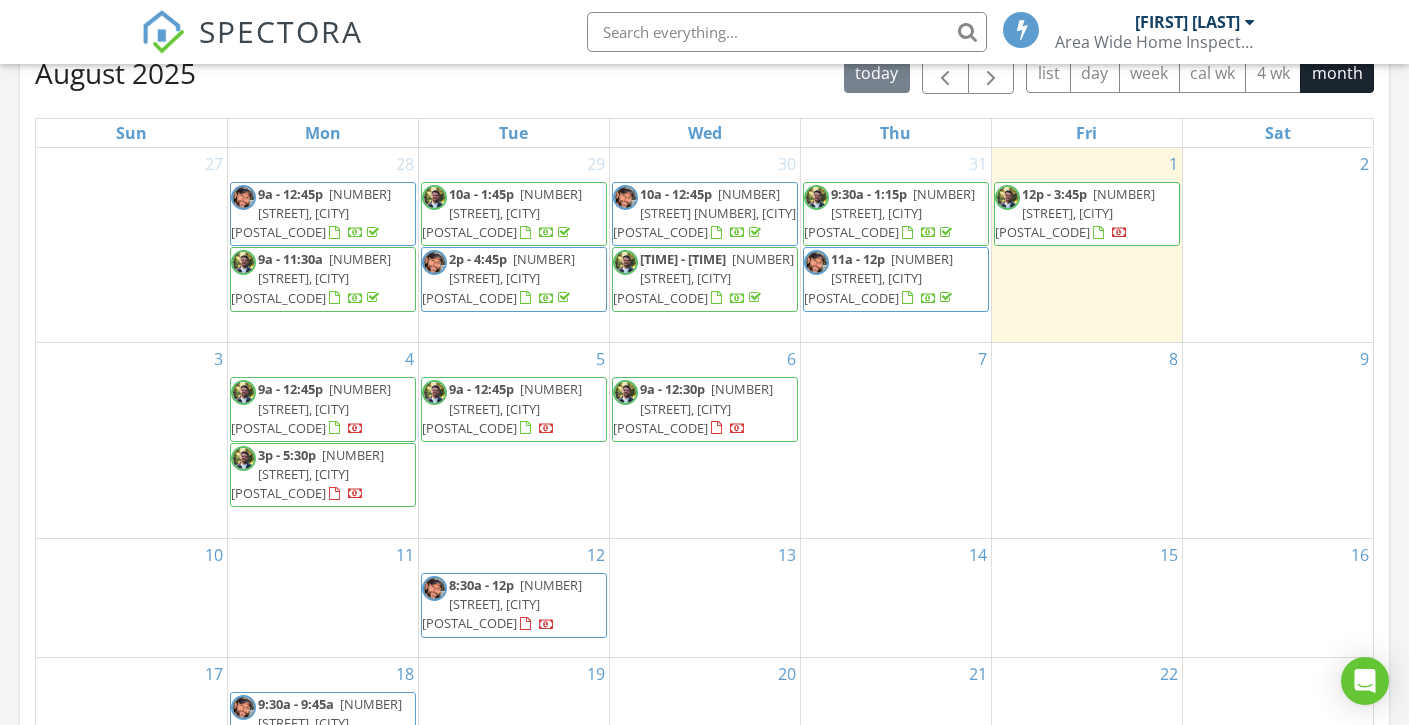 click on "11a - 2:45p" at bounding box center [683, 259] 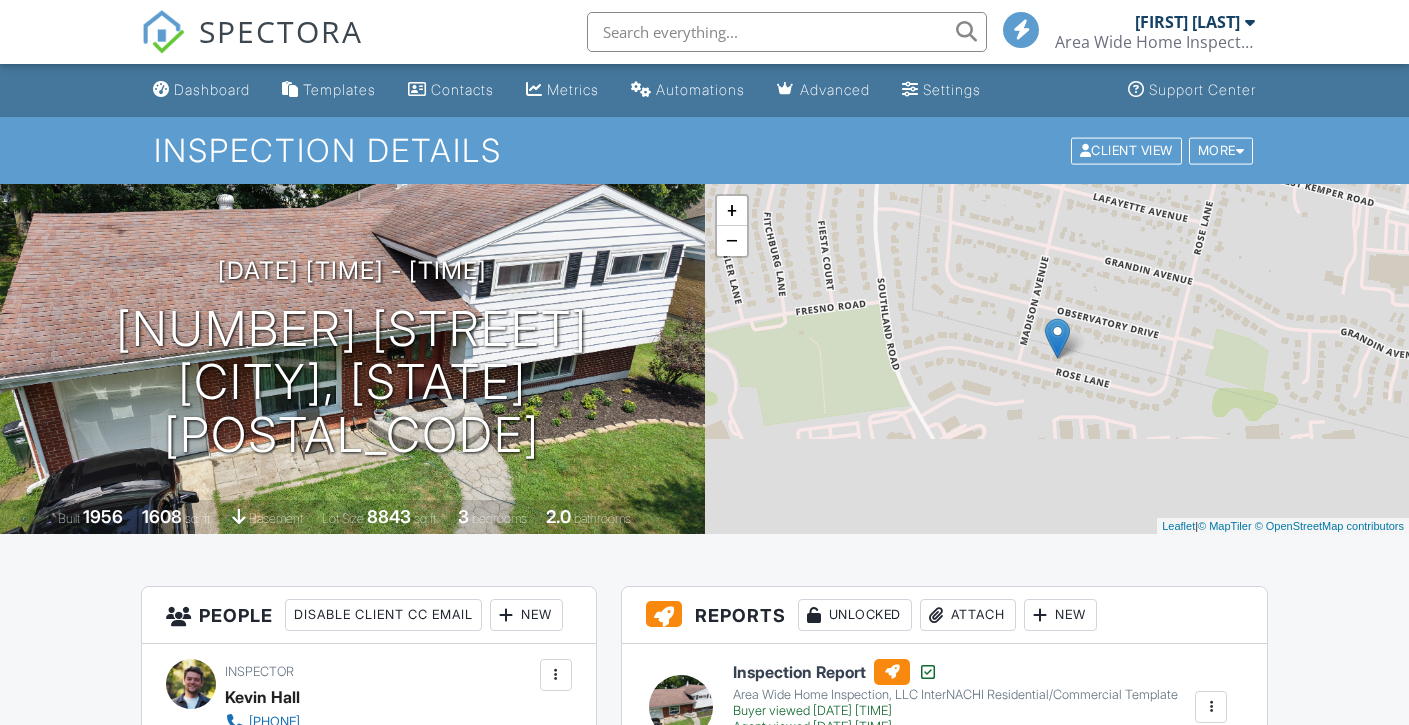 scroll, scrollTop: 0, scrollLeft: 0, axis: both 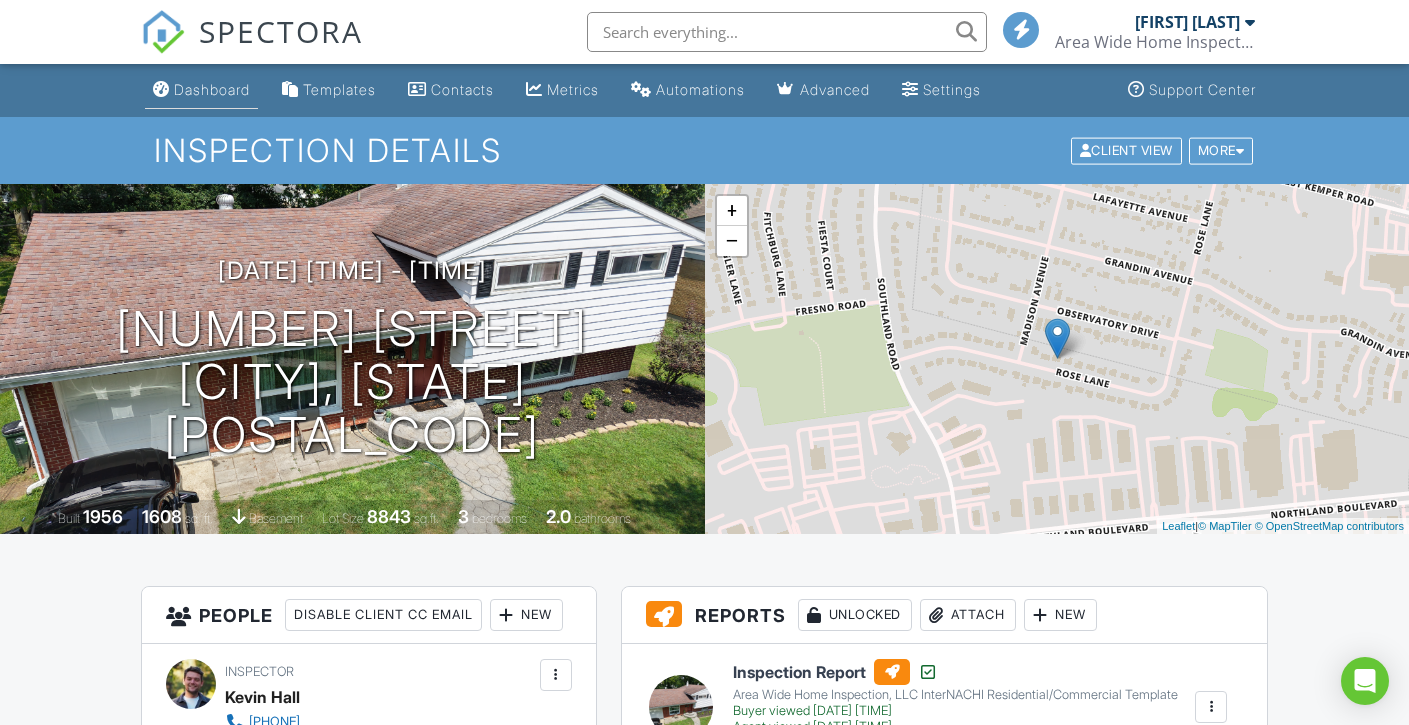 click on "Dashboard" at bounding box center (212, 89) 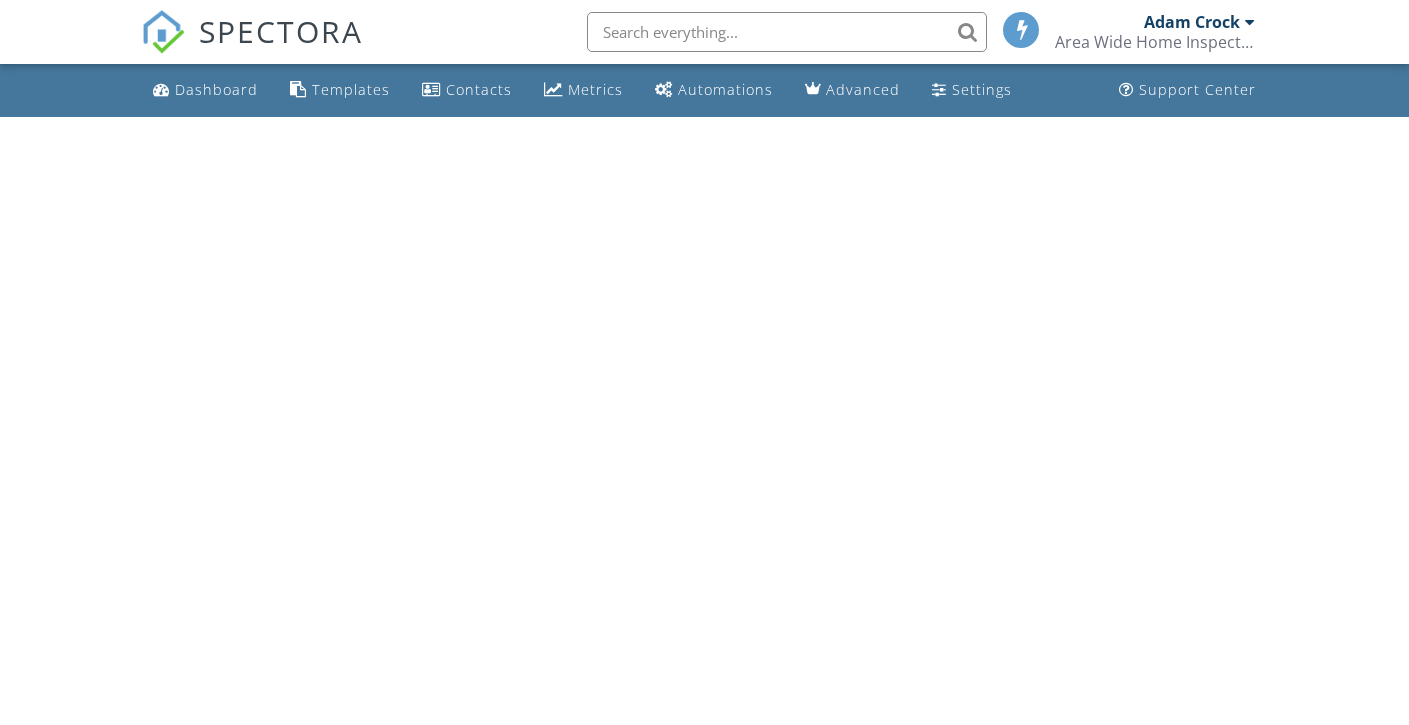 scroll, scrollTop: 0, scrollLeft: 0, axis: both 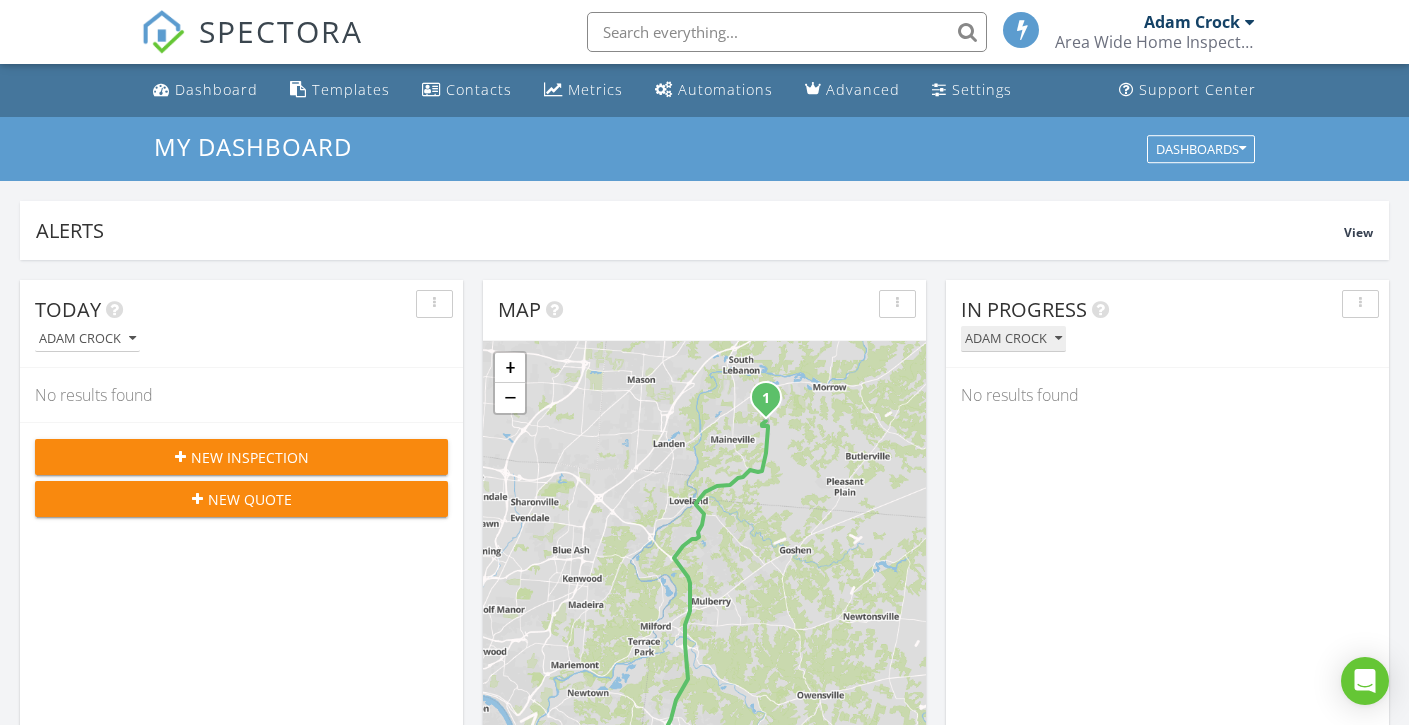 click on "Adam Crock" at bounding box center (1013, 339) 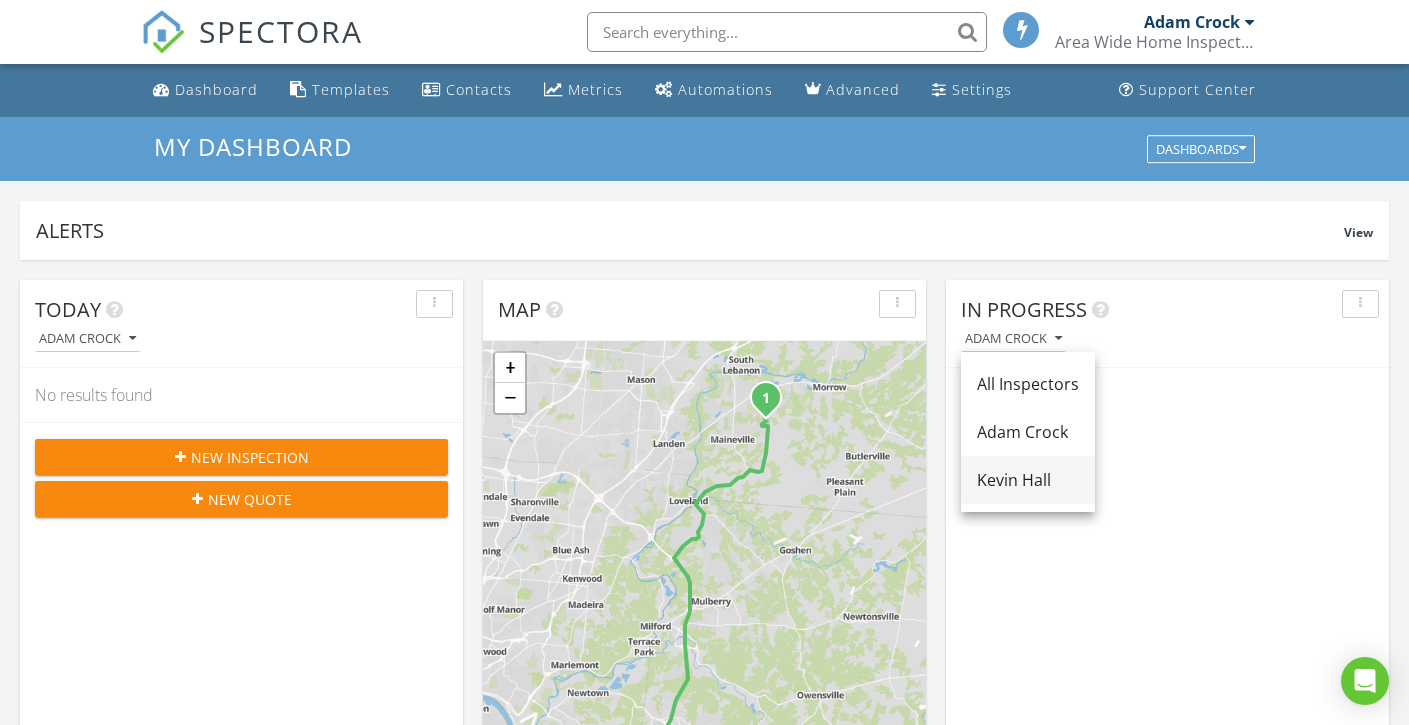 click on "Kevin Hall" at bounding box center (1028, 480) 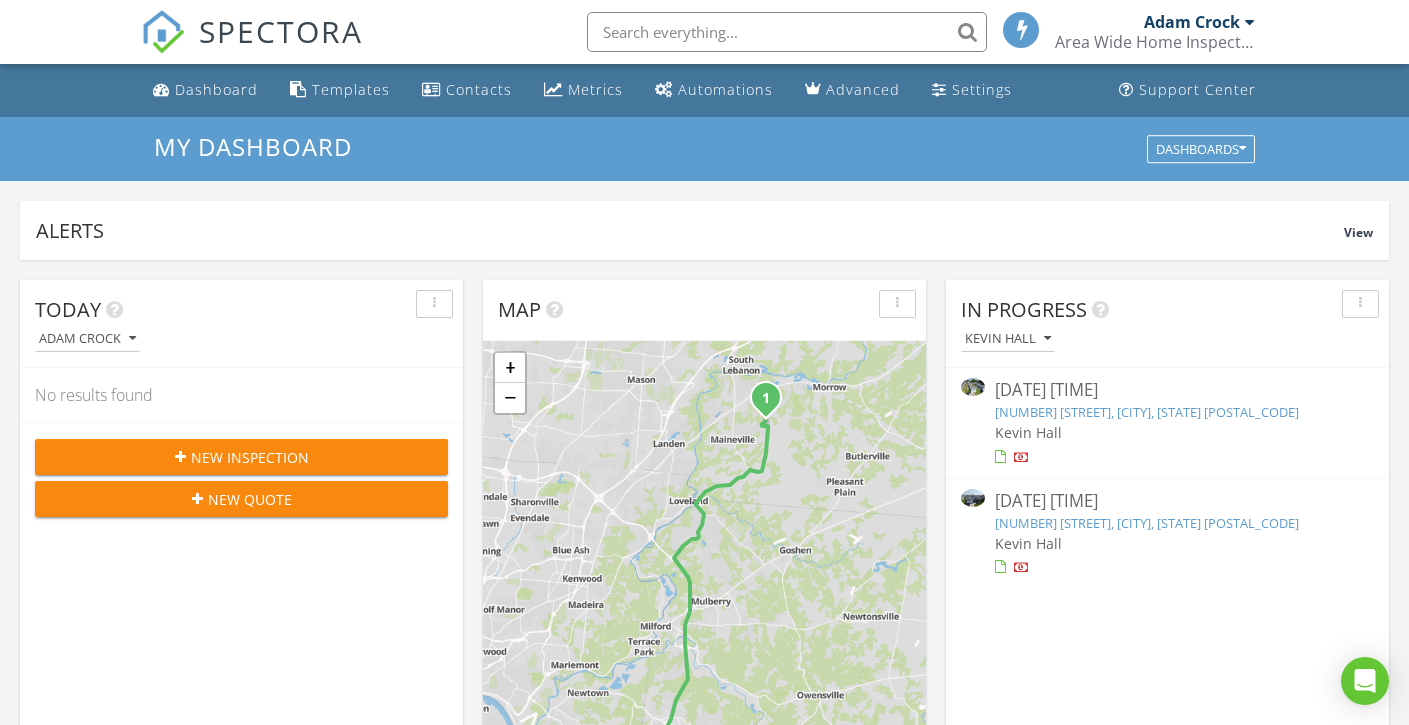 click on "7162 Canterwood Ct, Maineville, OH 45039" at bounding box center (1147, 523) 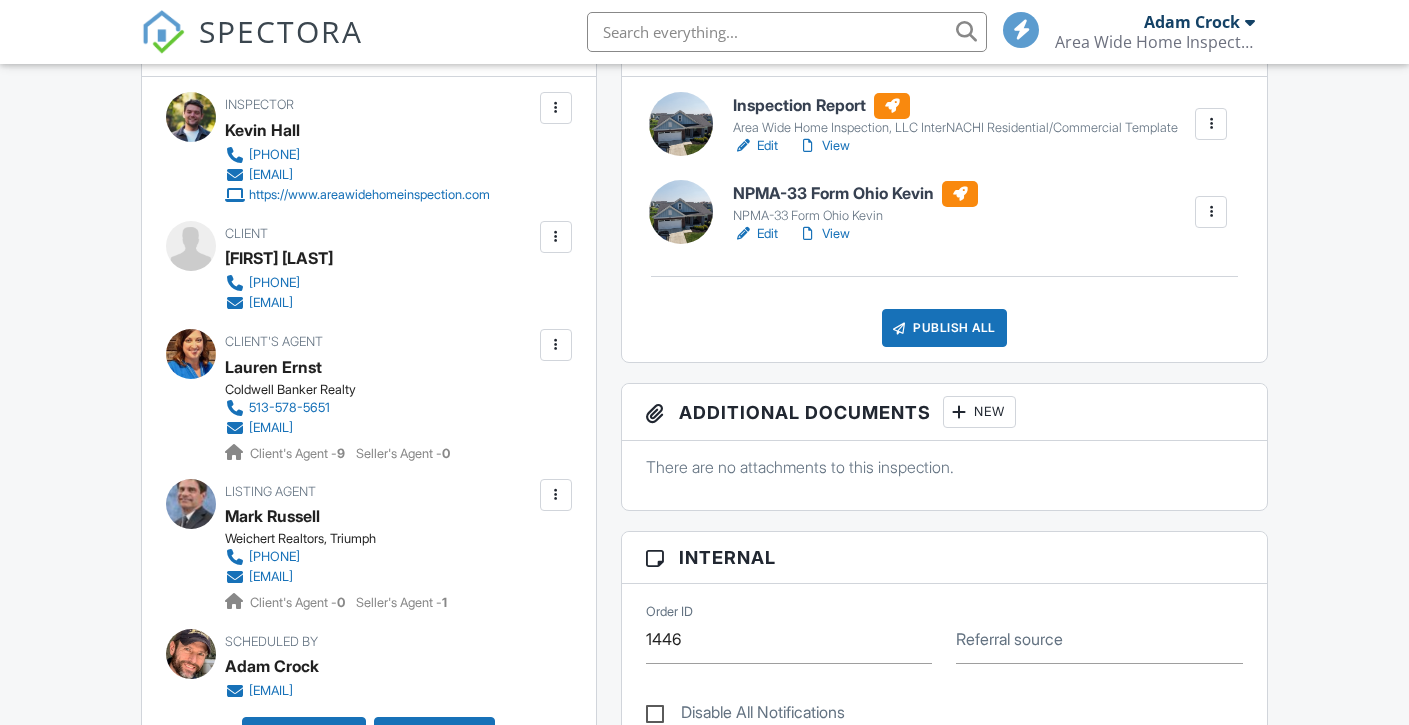 scroll, scrollTop: 0, scrollLeft: 0, axis: both 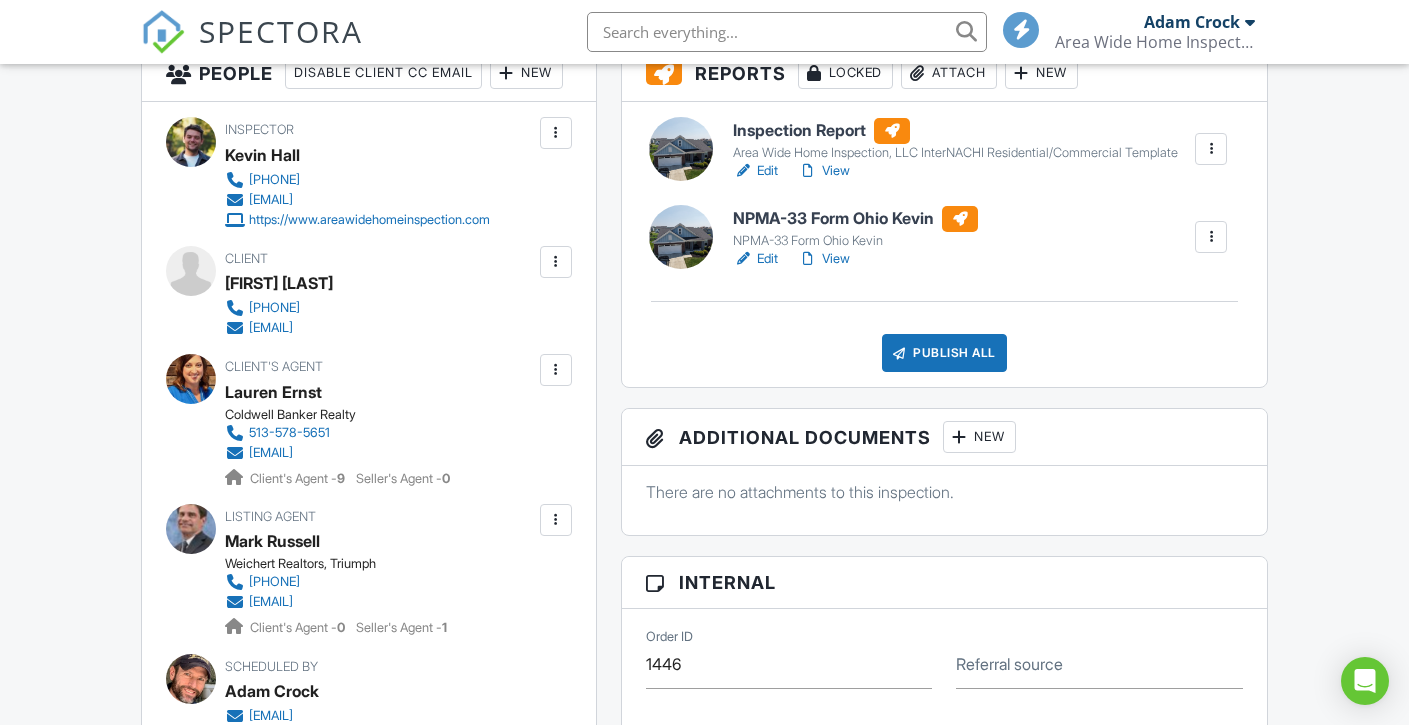 click on "View" at bounding box center (824, 259) 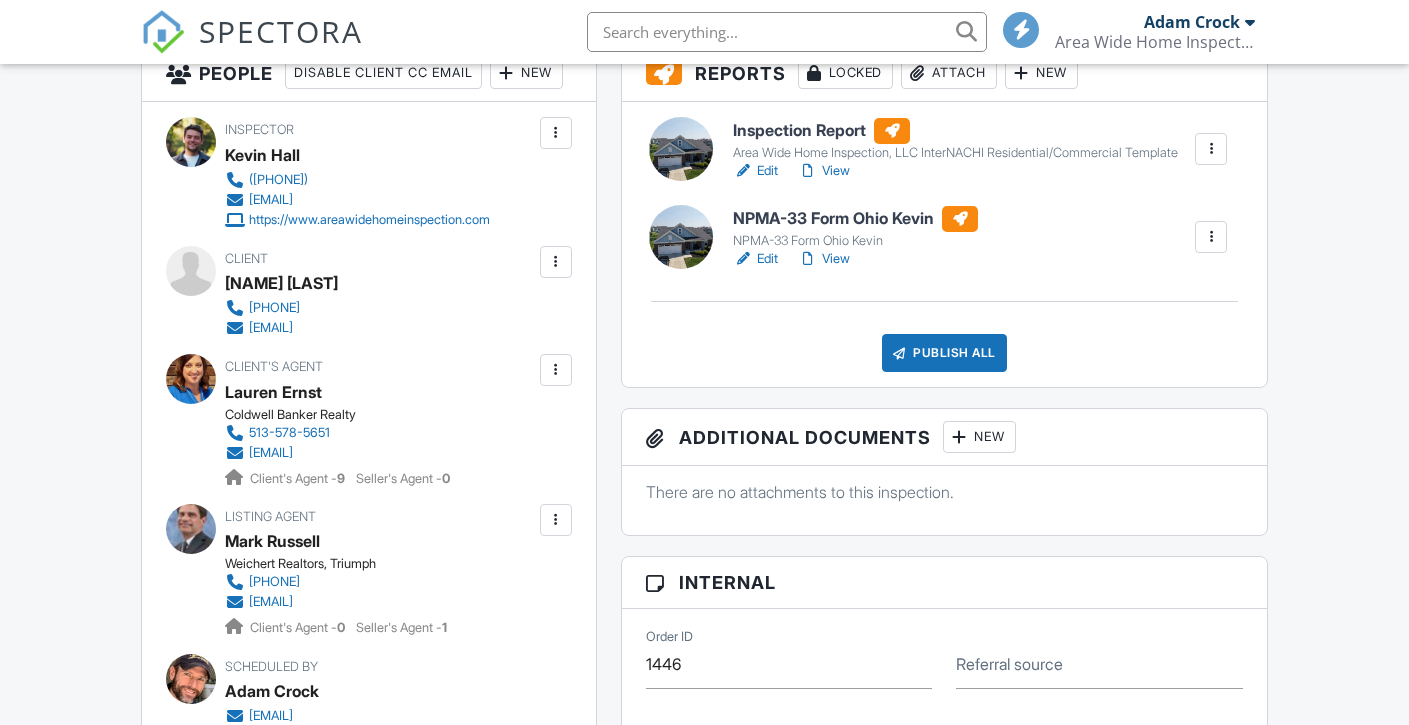 scroll, scrollTop: 542, scrollLeft: 0, axis: vertical 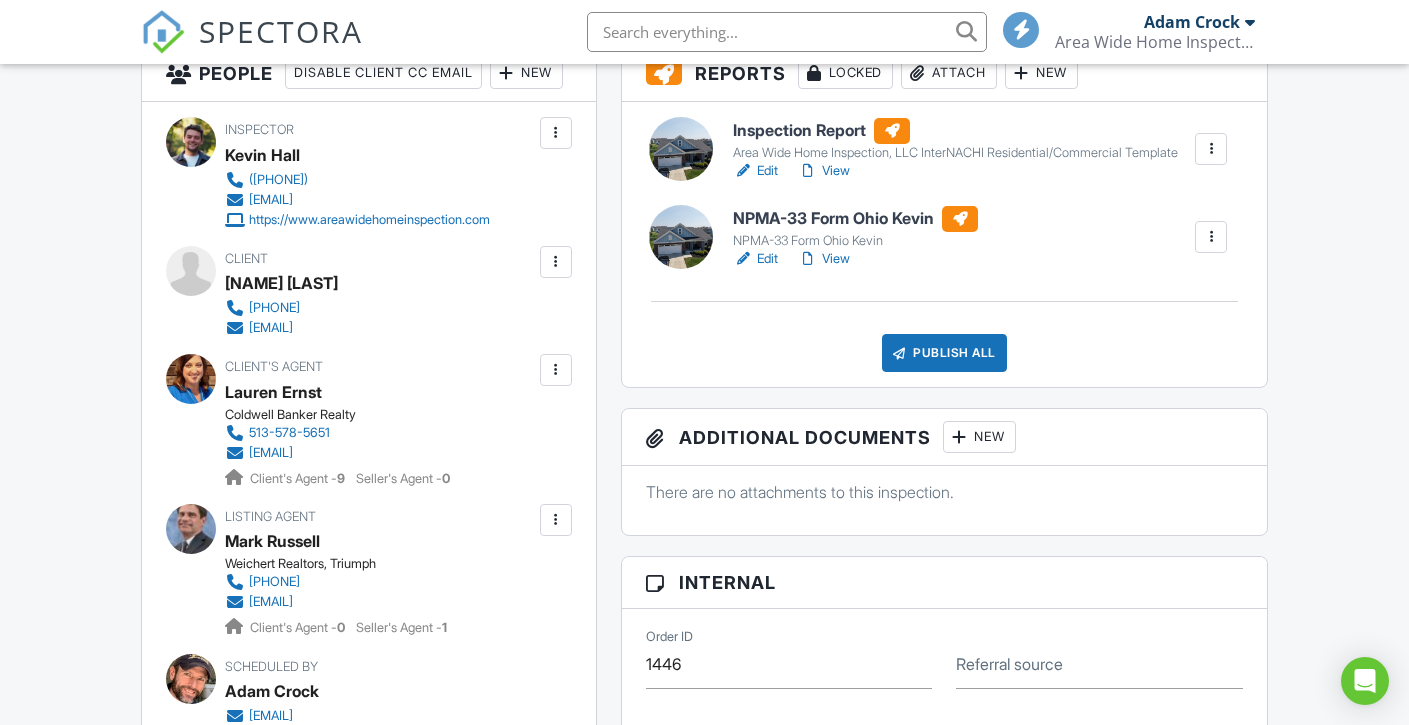 click on "Edit" at bounding box center [755, 171] 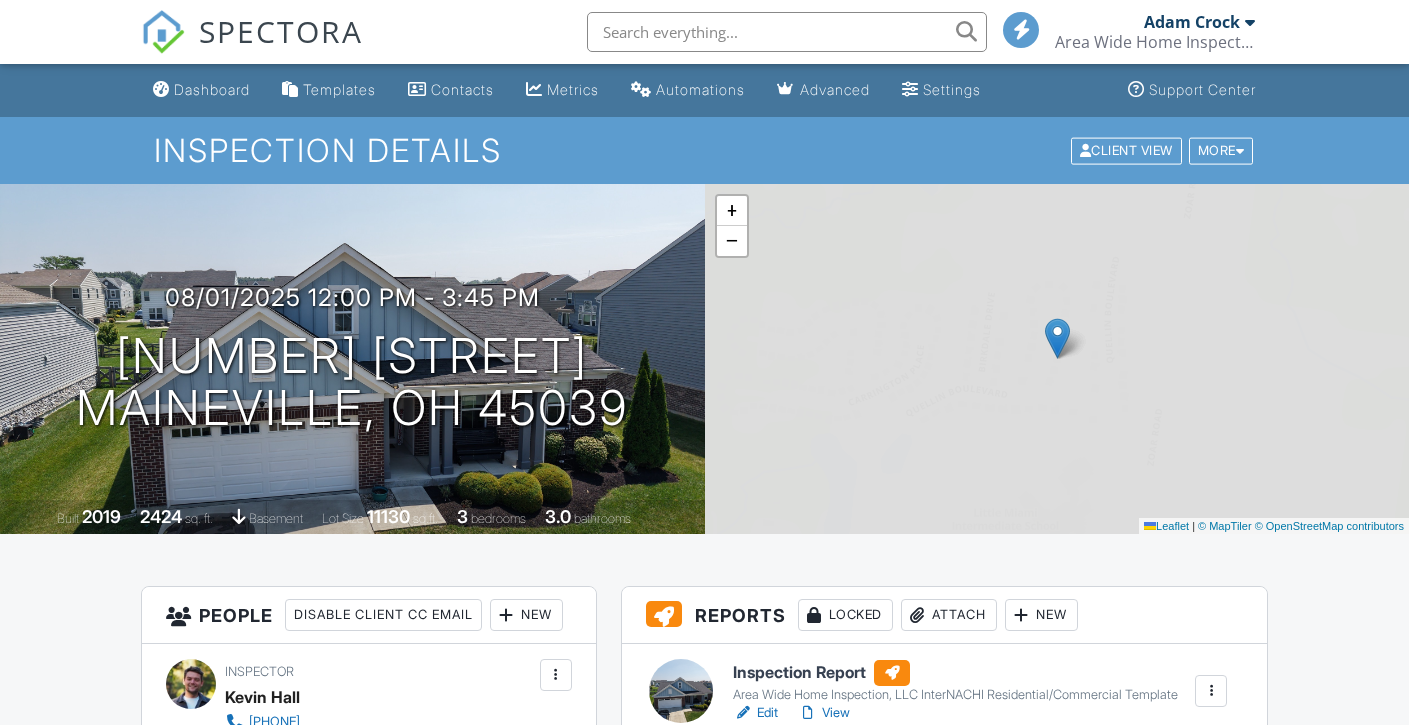 scroll, scrollTop: 0, scrollLeft: 0, axis: both 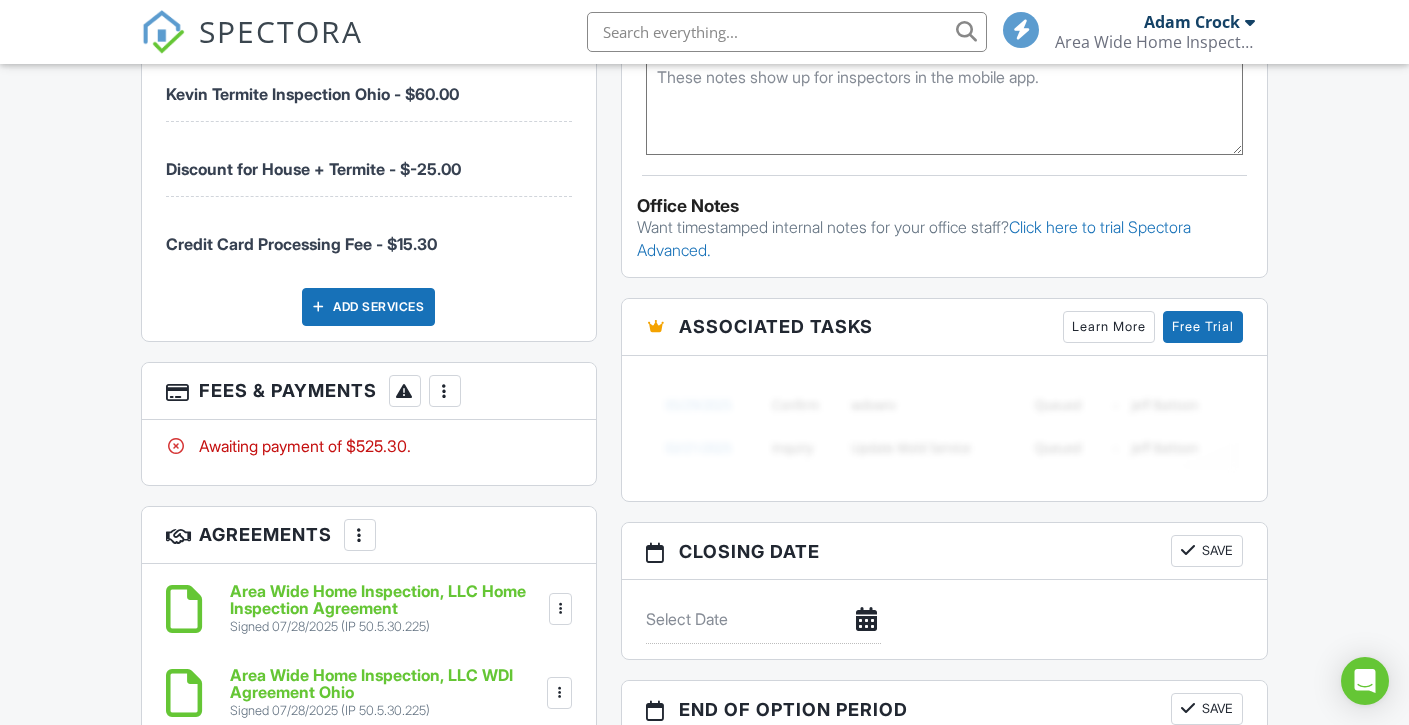 click at bounding box center [445, 391] 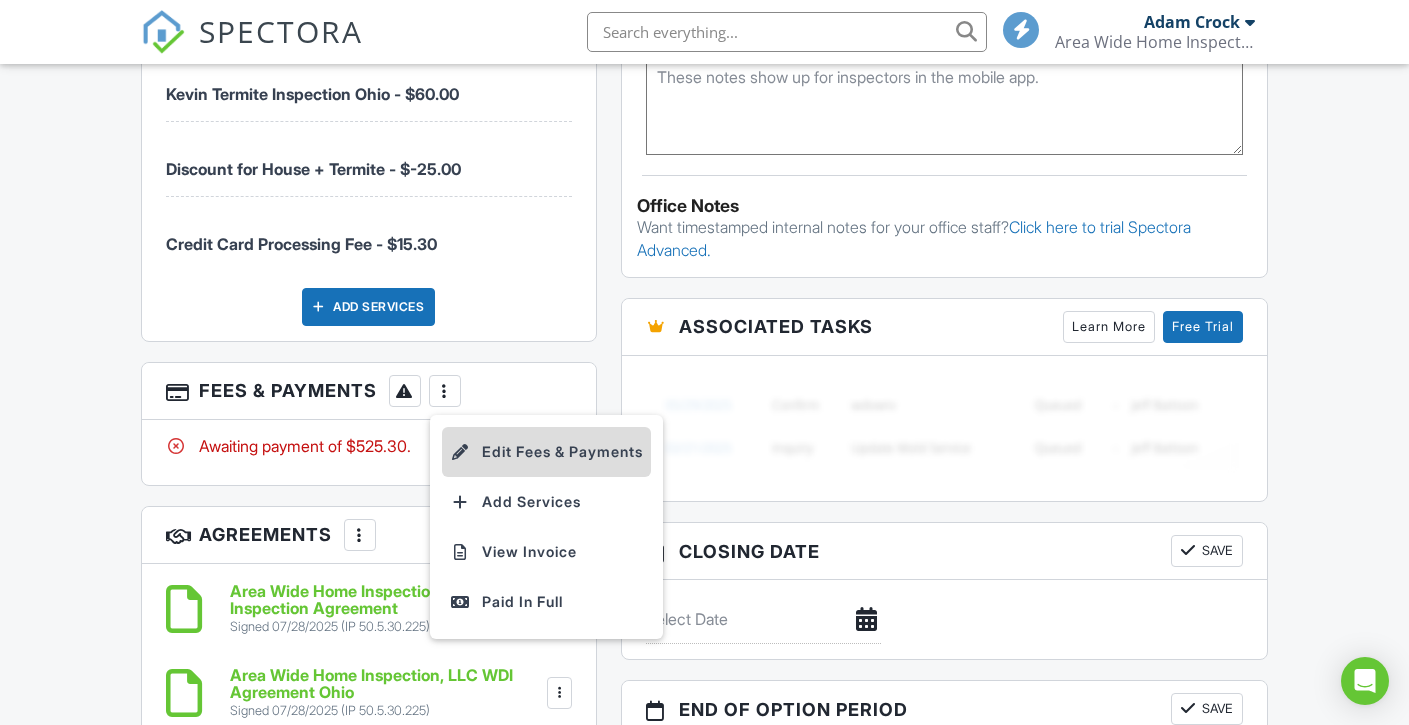 click on "Edit Fees & Payments" at bounding box center [546, 452] 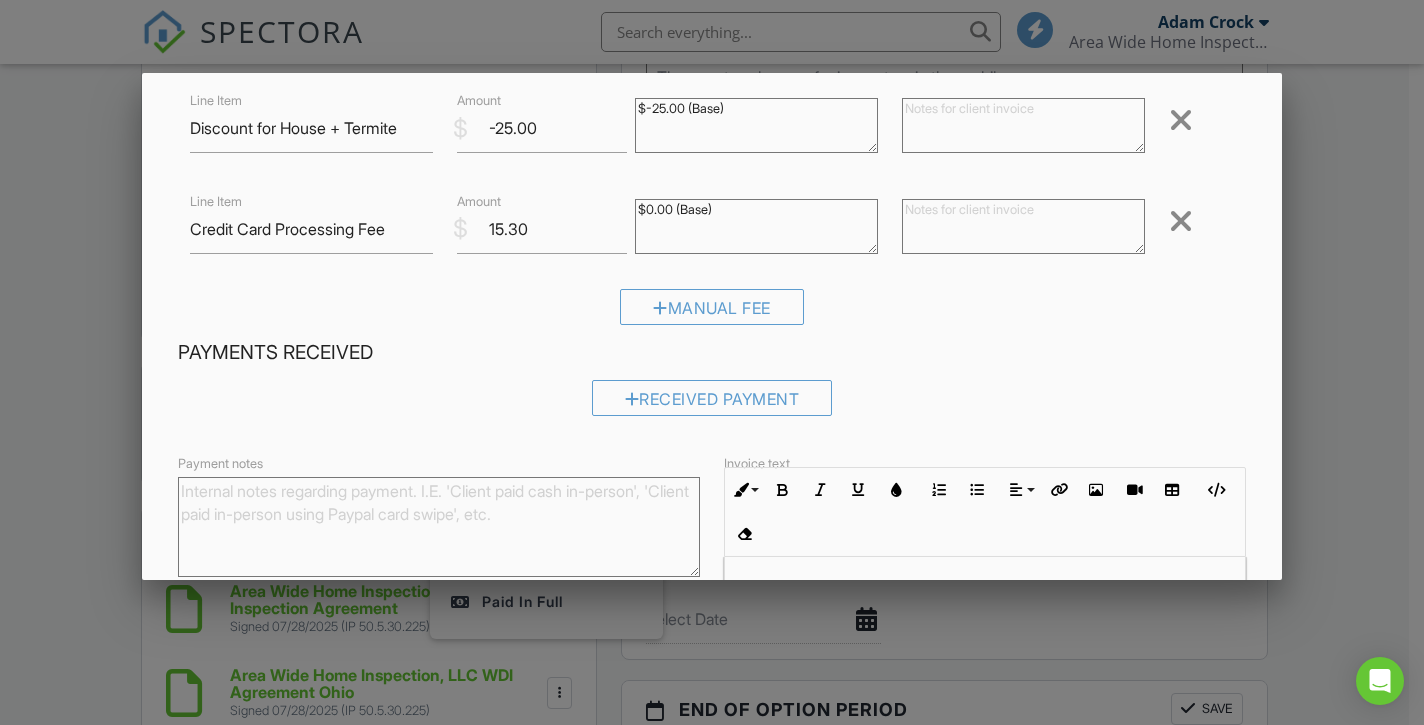 scroll, scrollTop: 325, scrollLeft: 0, axis: vertical 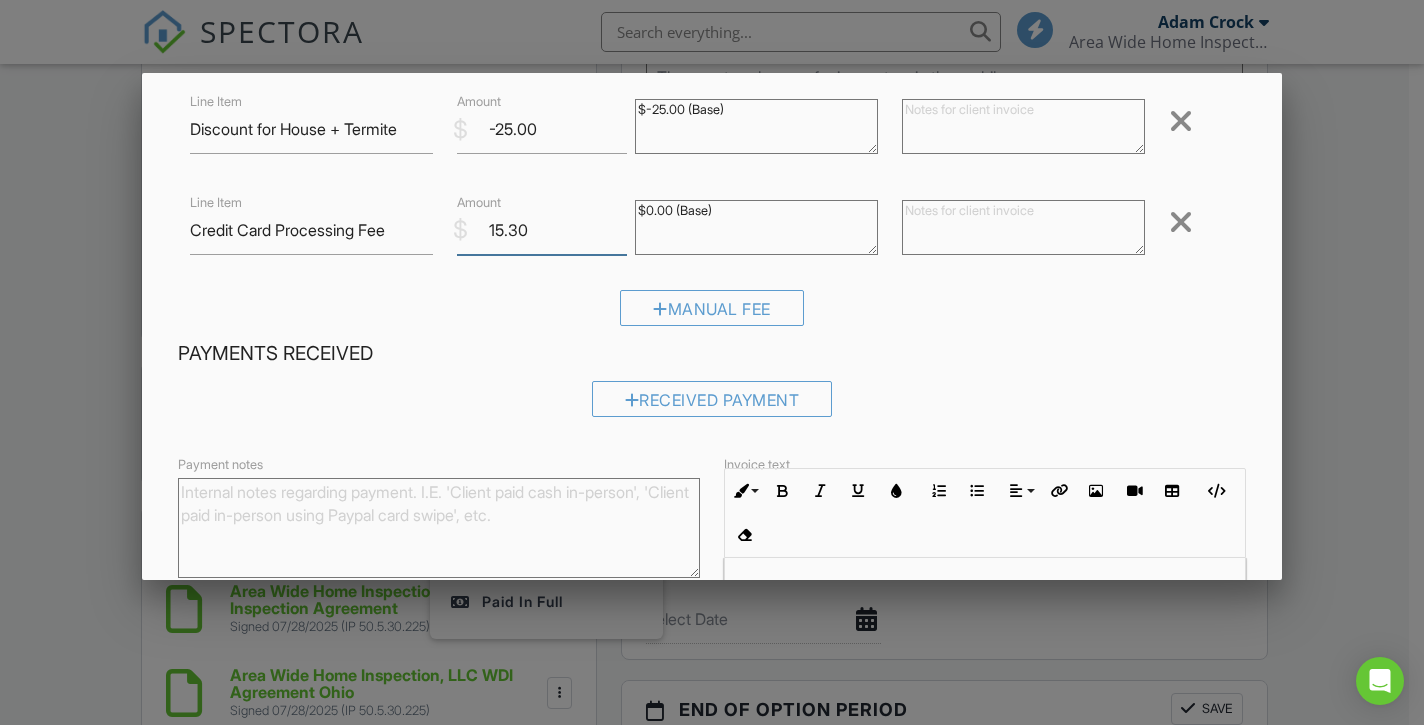 click on "15.30" at bounding box center [542, 230] 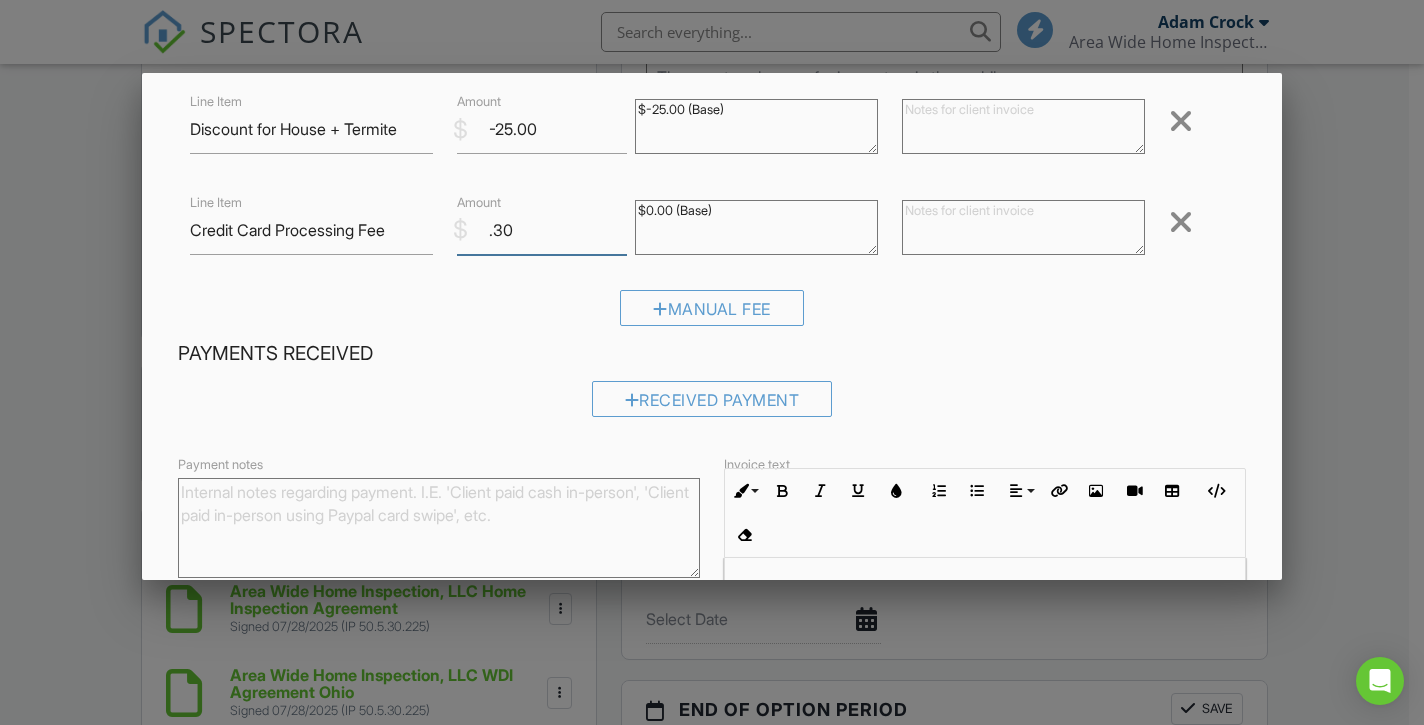 type on ".30" 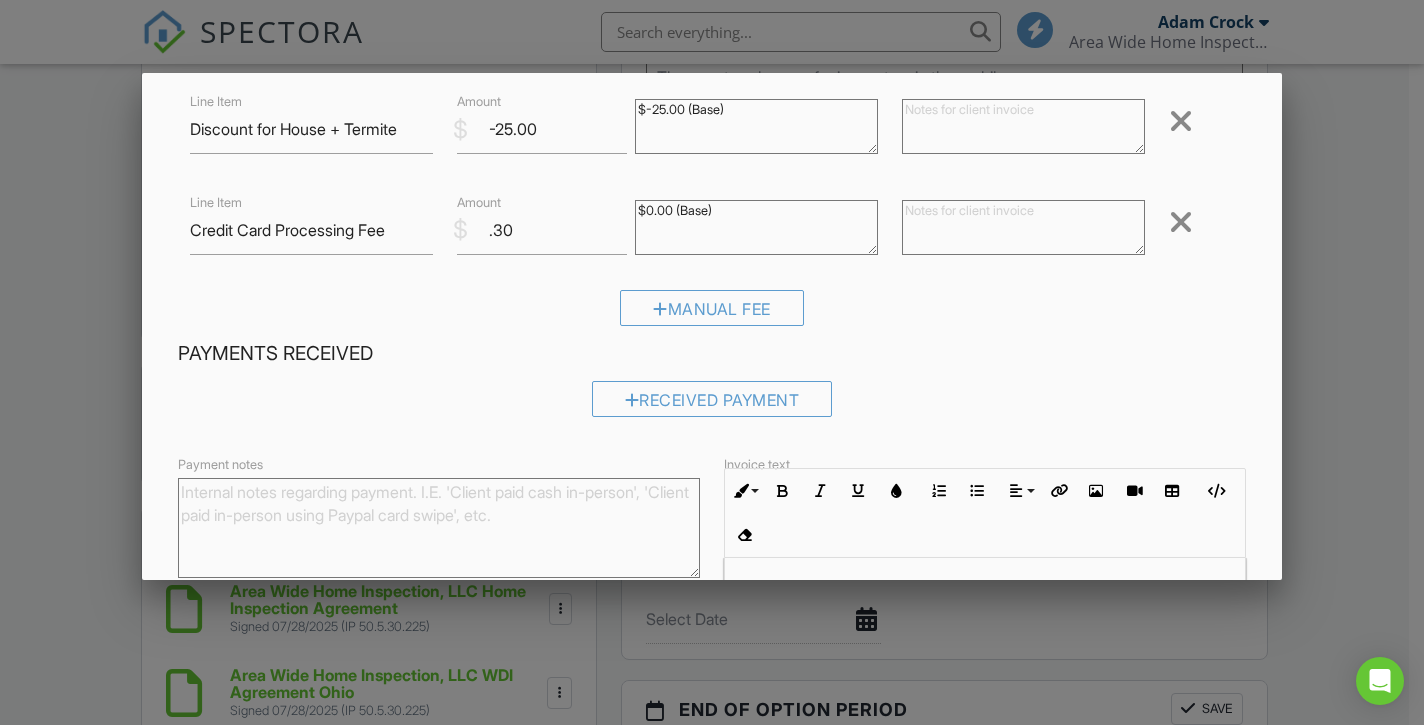 click on "Manual Fee" at bounding box center [711, 315] 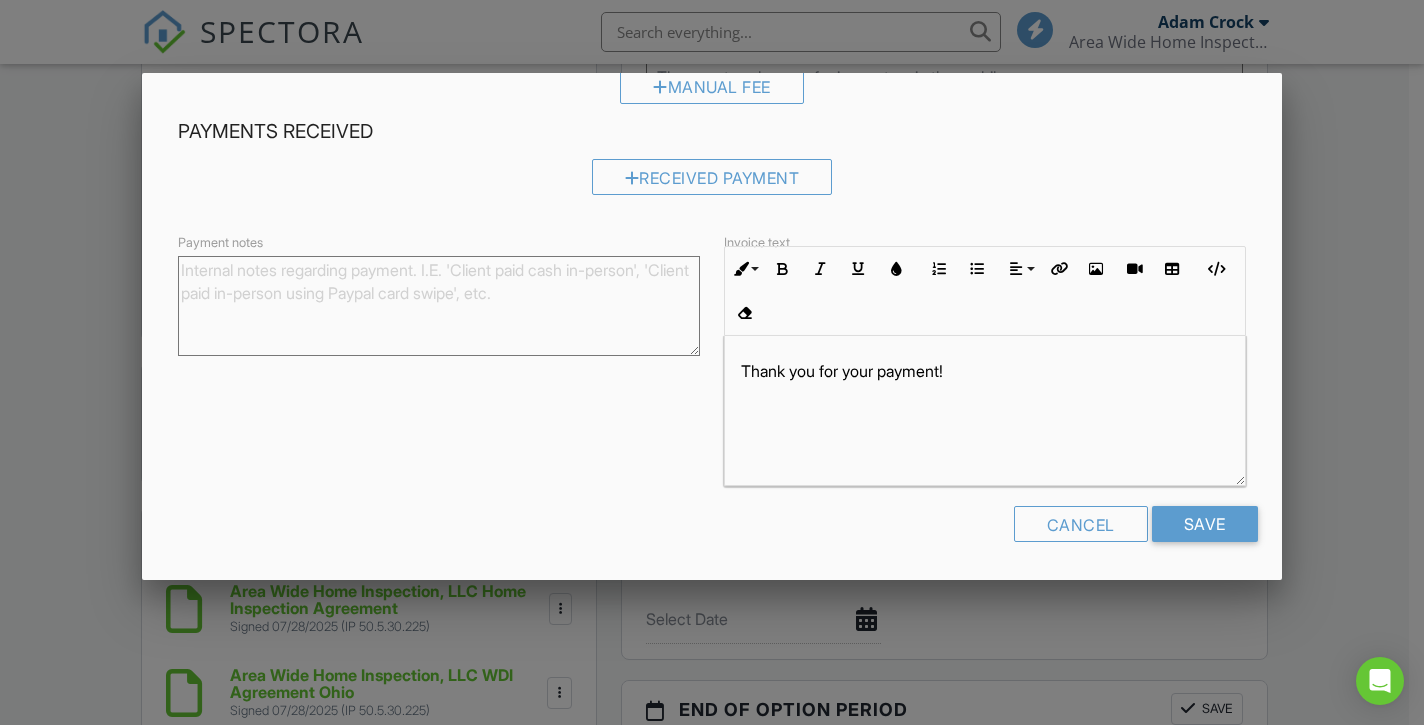 scroll, scrollTop: 550, scrollLeft: 0, axis: vertical 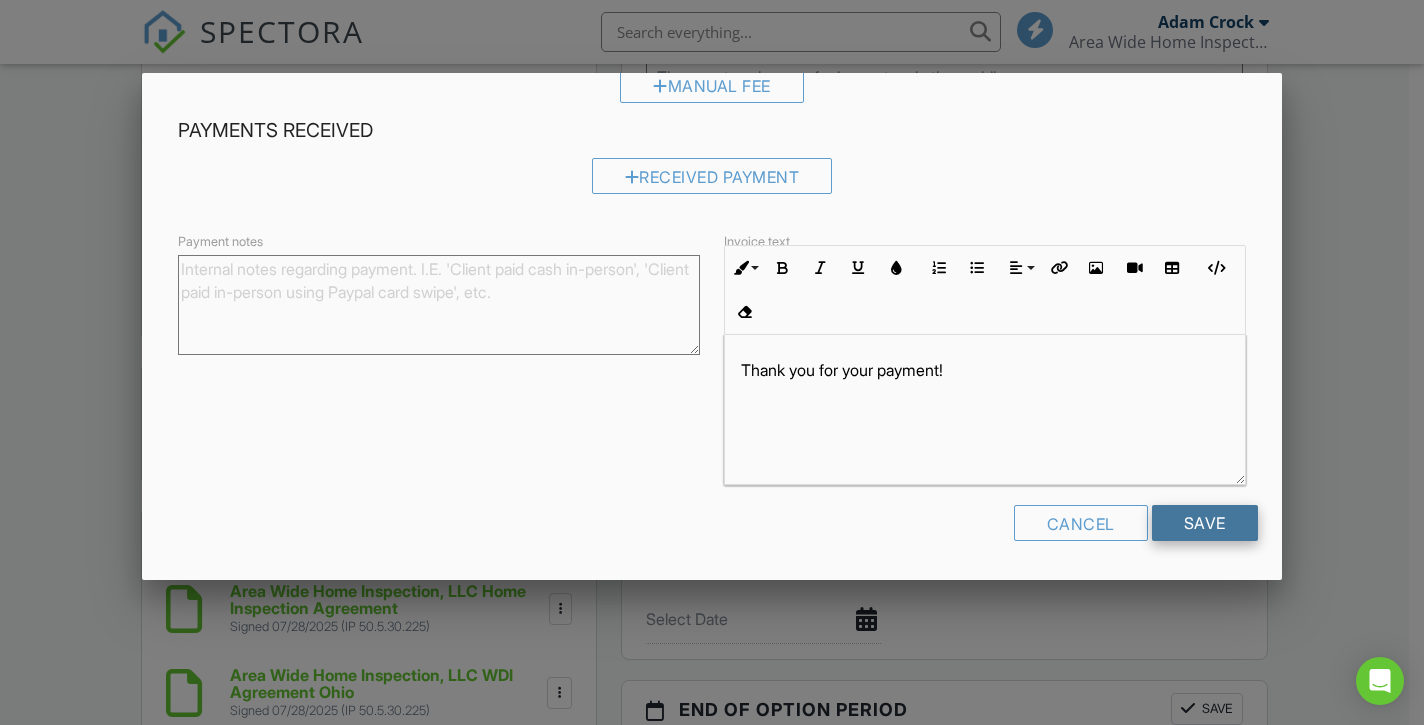 click on "Save" at bounding box center [1205, 523] 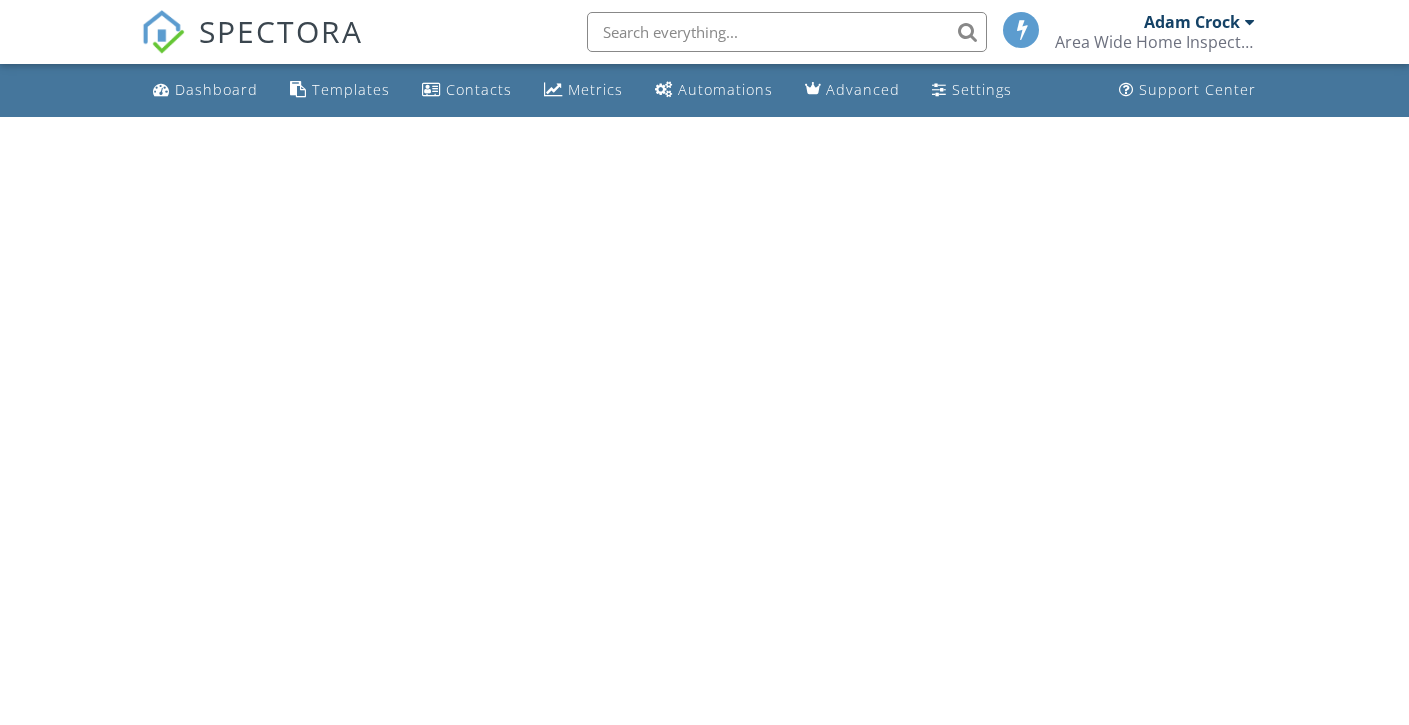 scroll, scrollTop: 0, scrollLeft: 0, axis: both 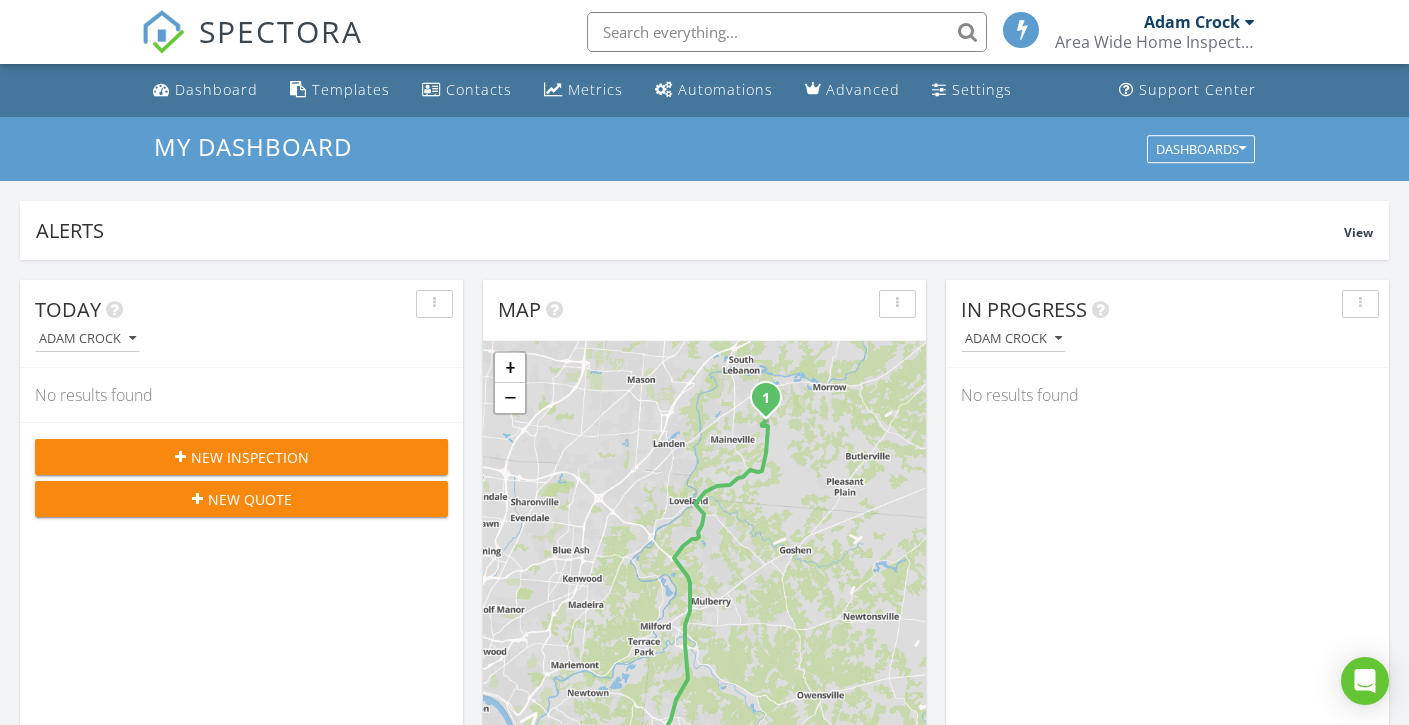 click on "Area Wide Home Inspection, LLC" at bounding box center [1155, 42] 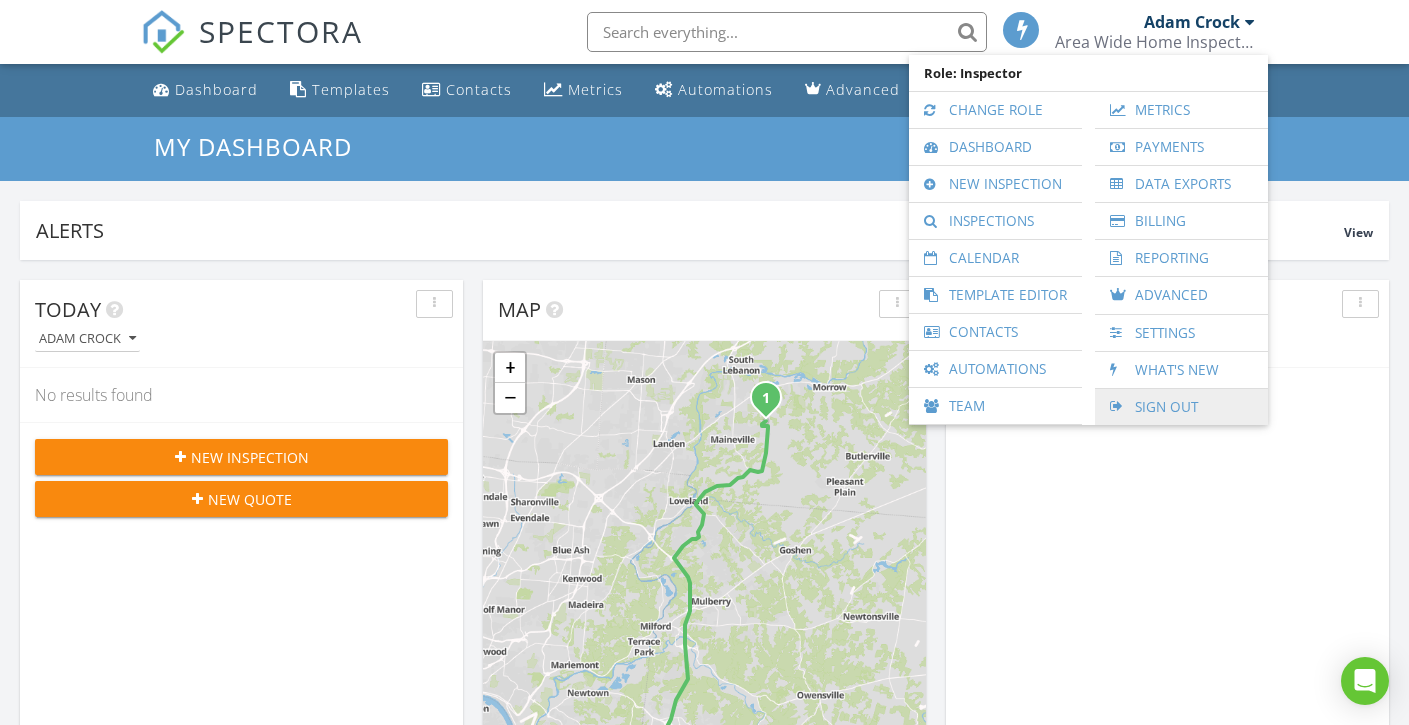 click on "Sign Out" at bounding box center [1181, 407] 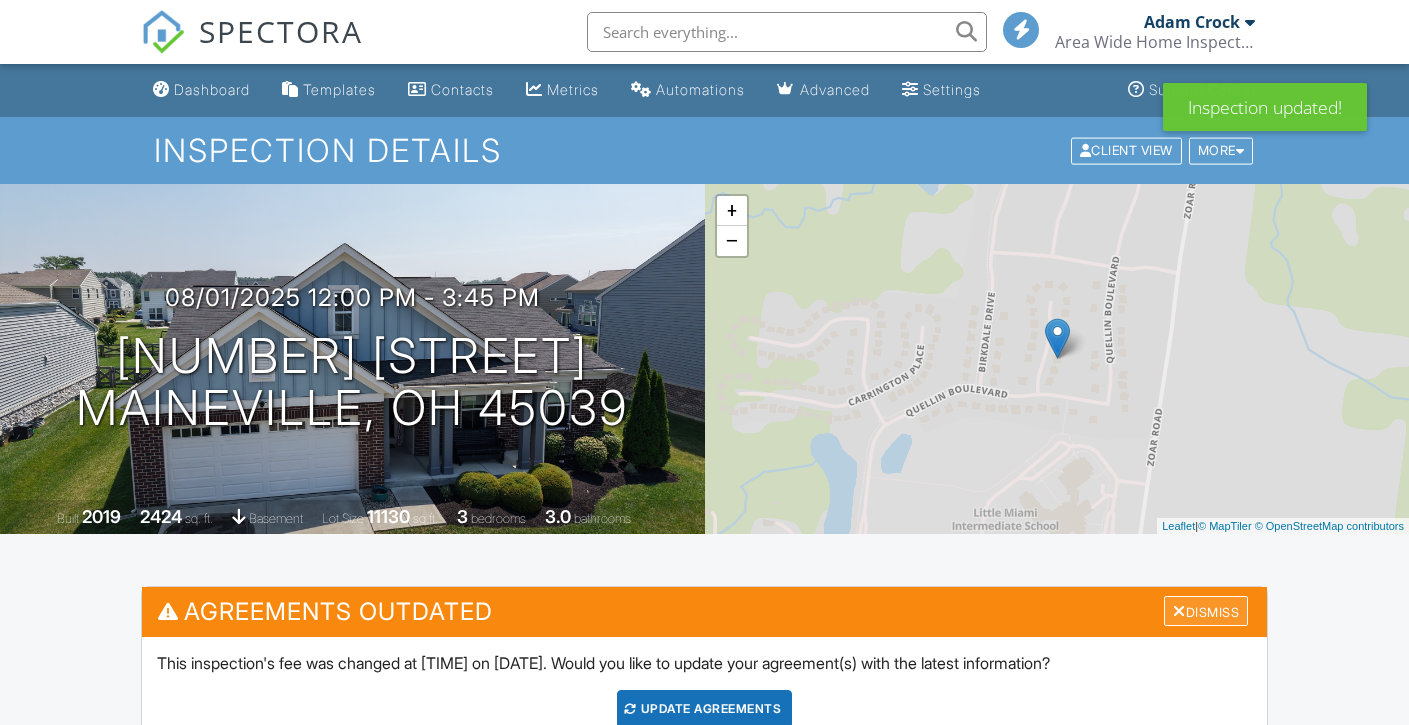 scroll, scrollTop: 0, scrollLeft: 0, axis: both 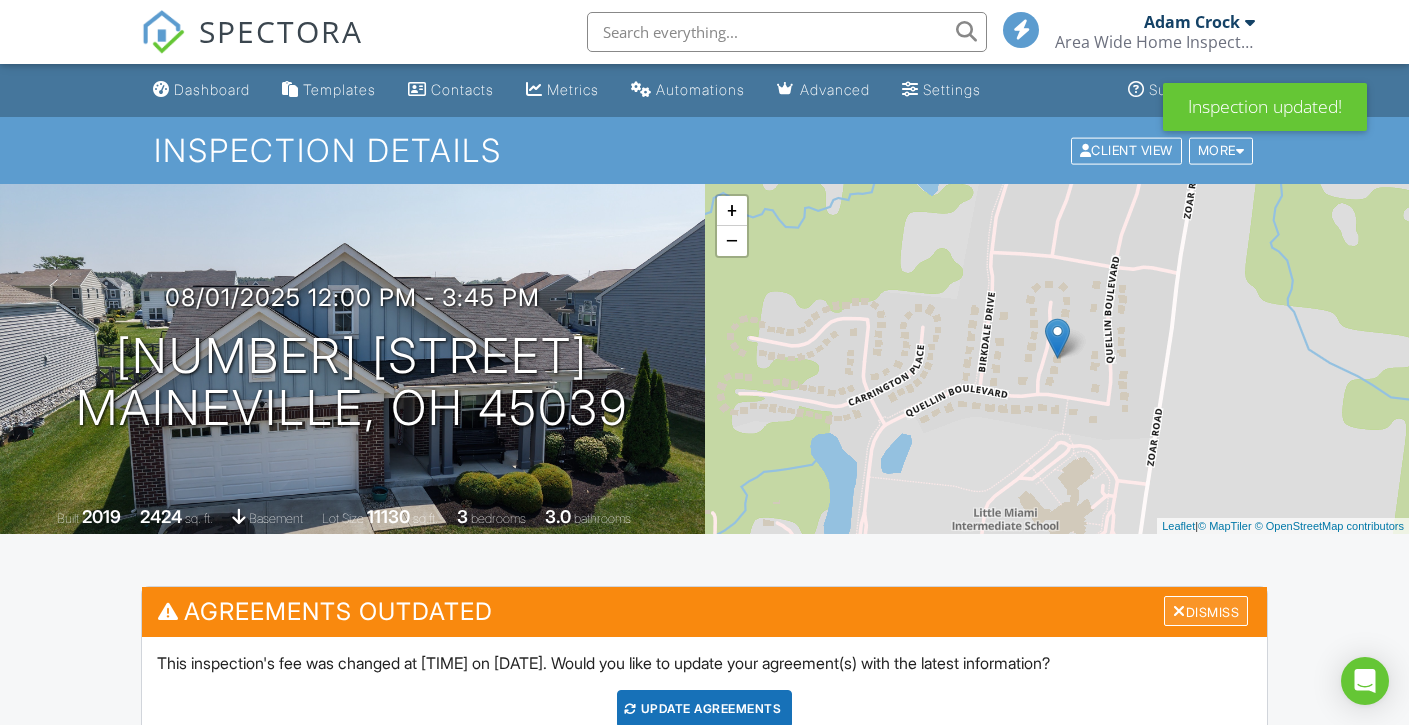 click on "Dismiss" at bounding box center (1206, 611) 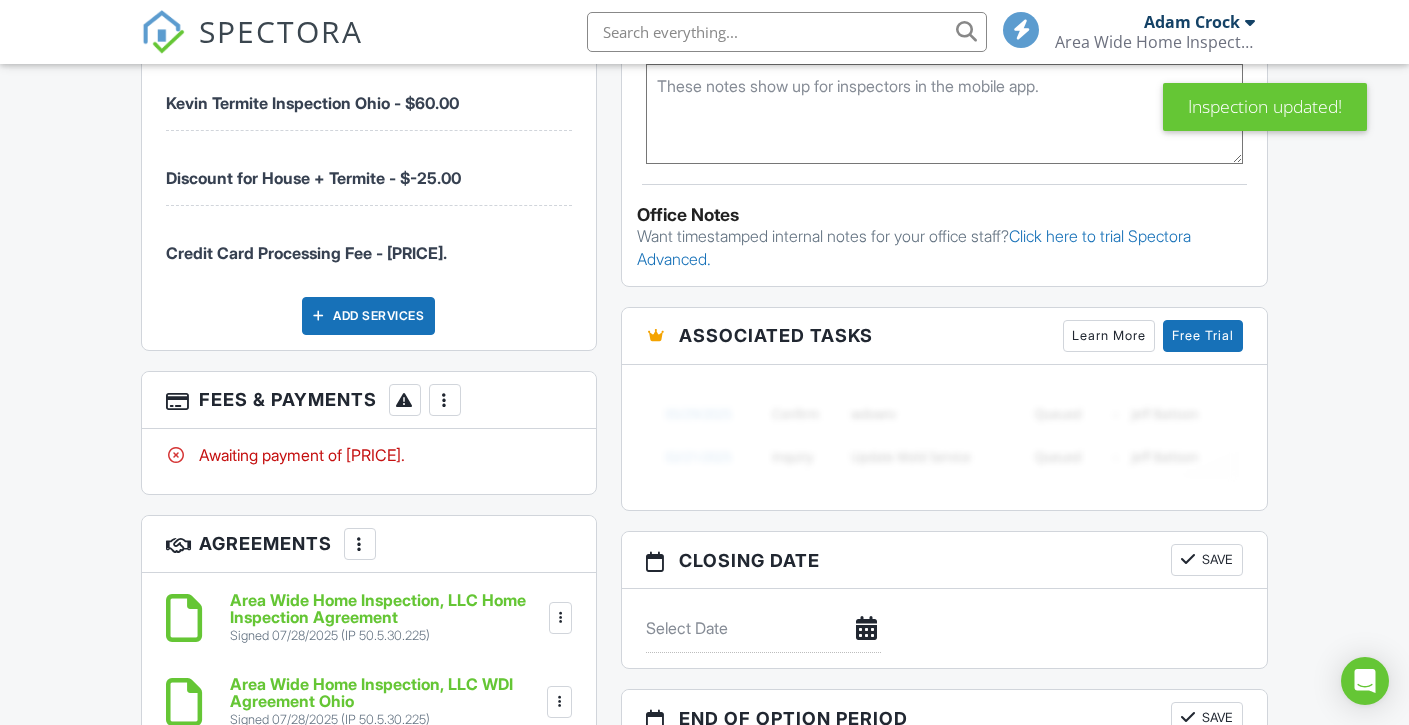 scroll, scrollTop: 1480, scrollLeft: 0, axis: vertical 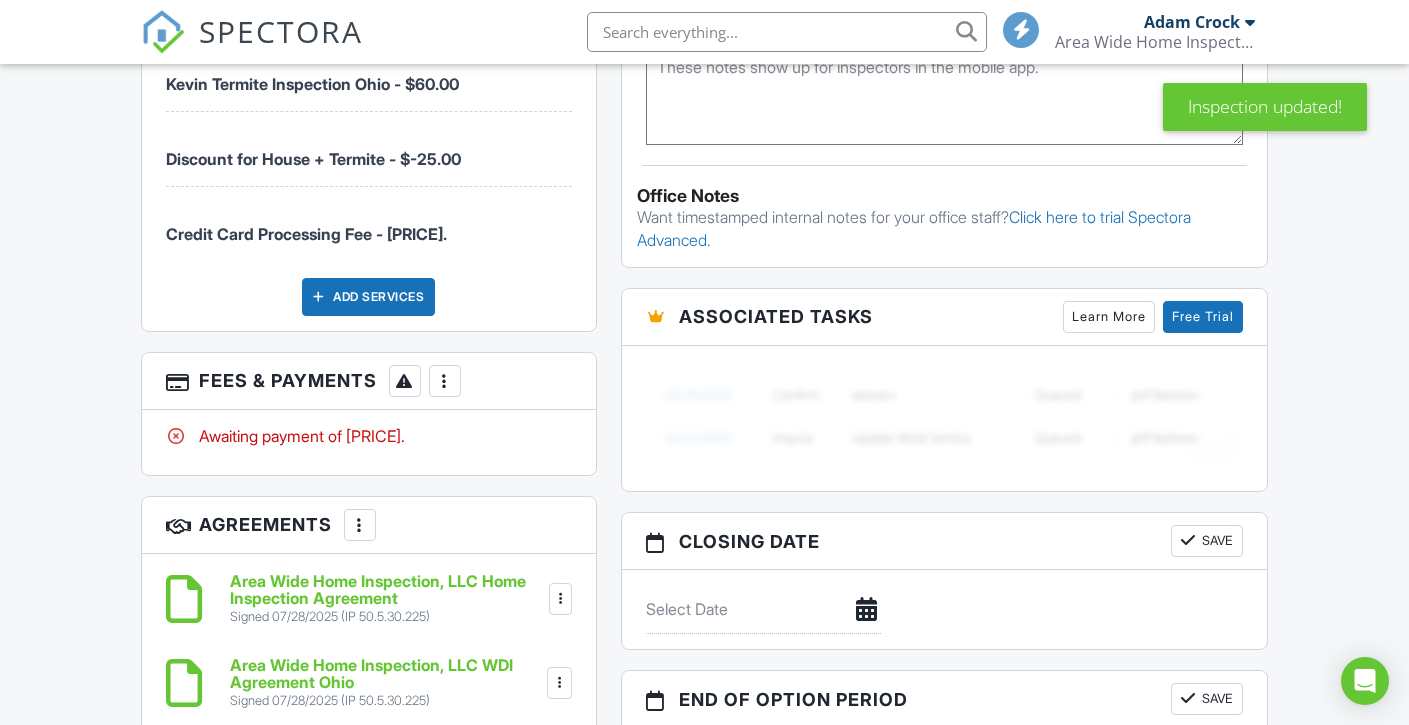 click at bounding box center (445, 381) 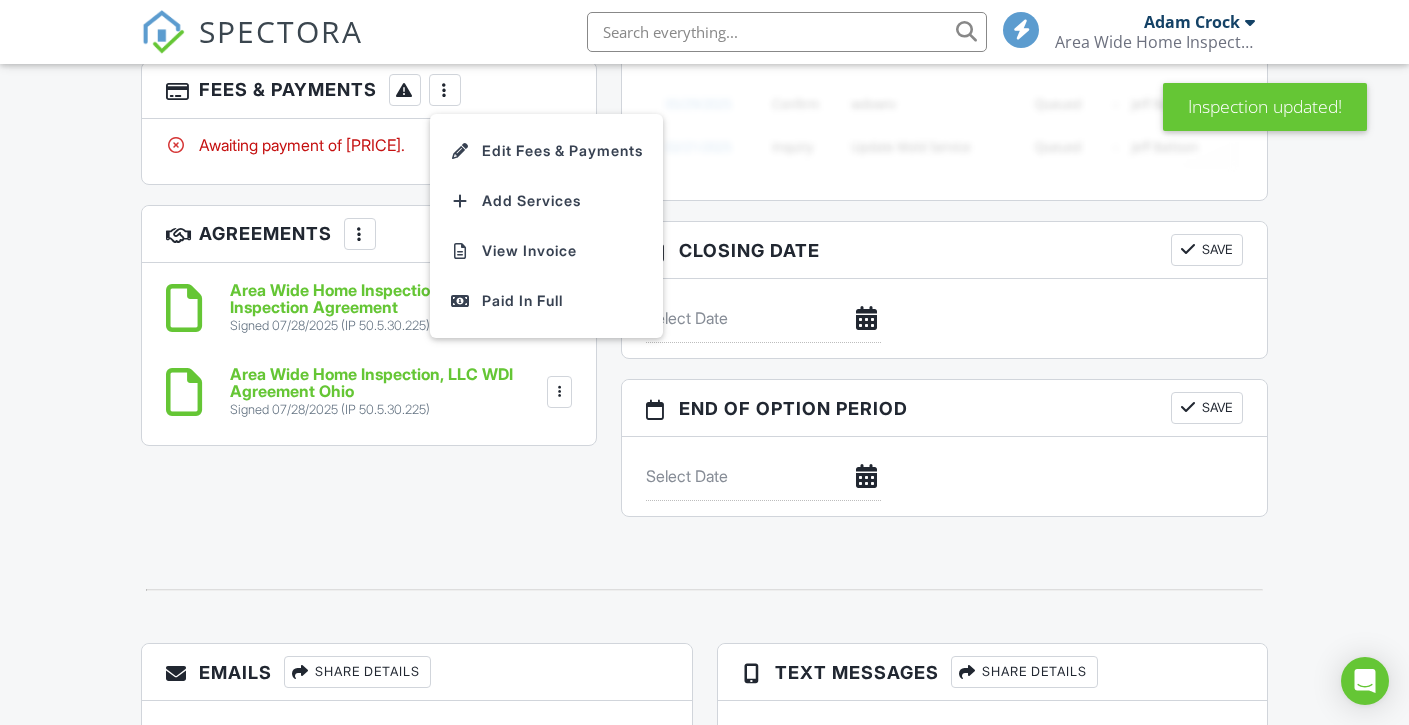 scroll, scrollTop: 1772, scrollLeft: 0, axis: vertical 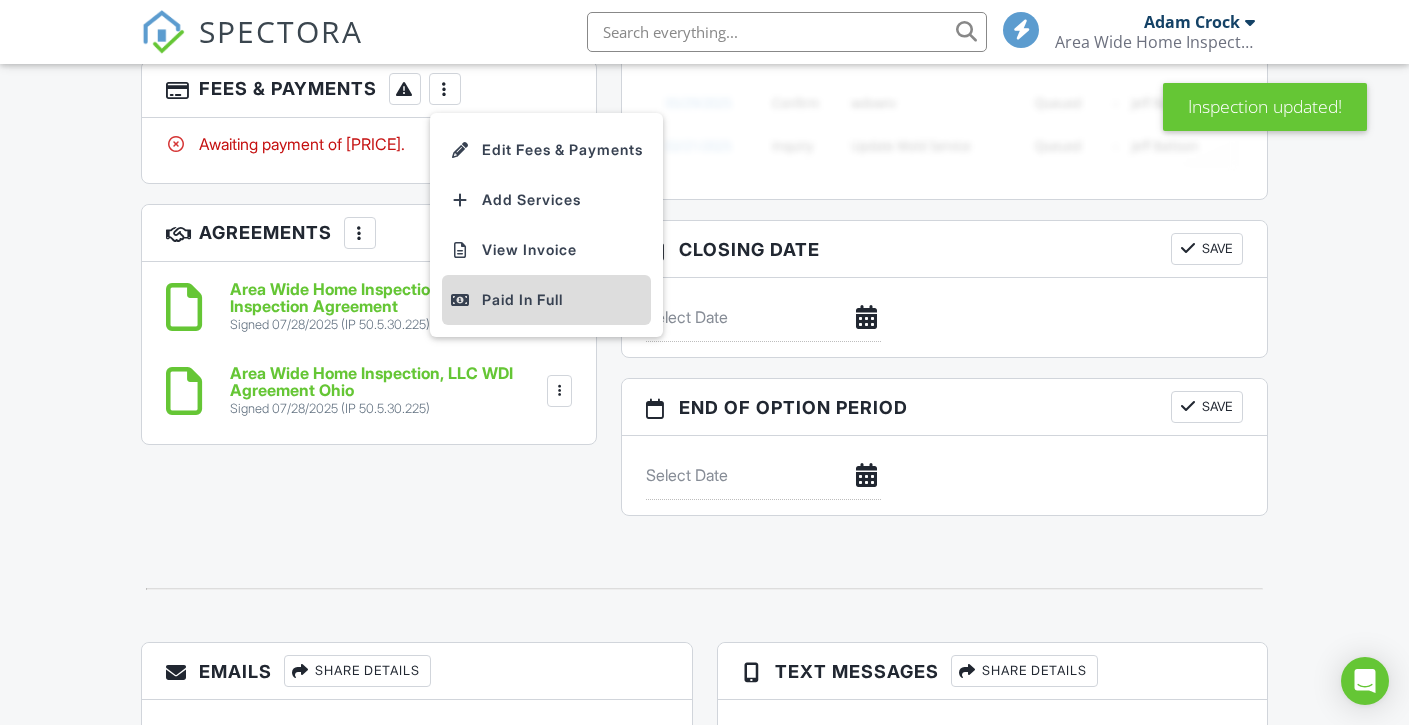 click on "Paid In Full" at bounding box center (546, 300) 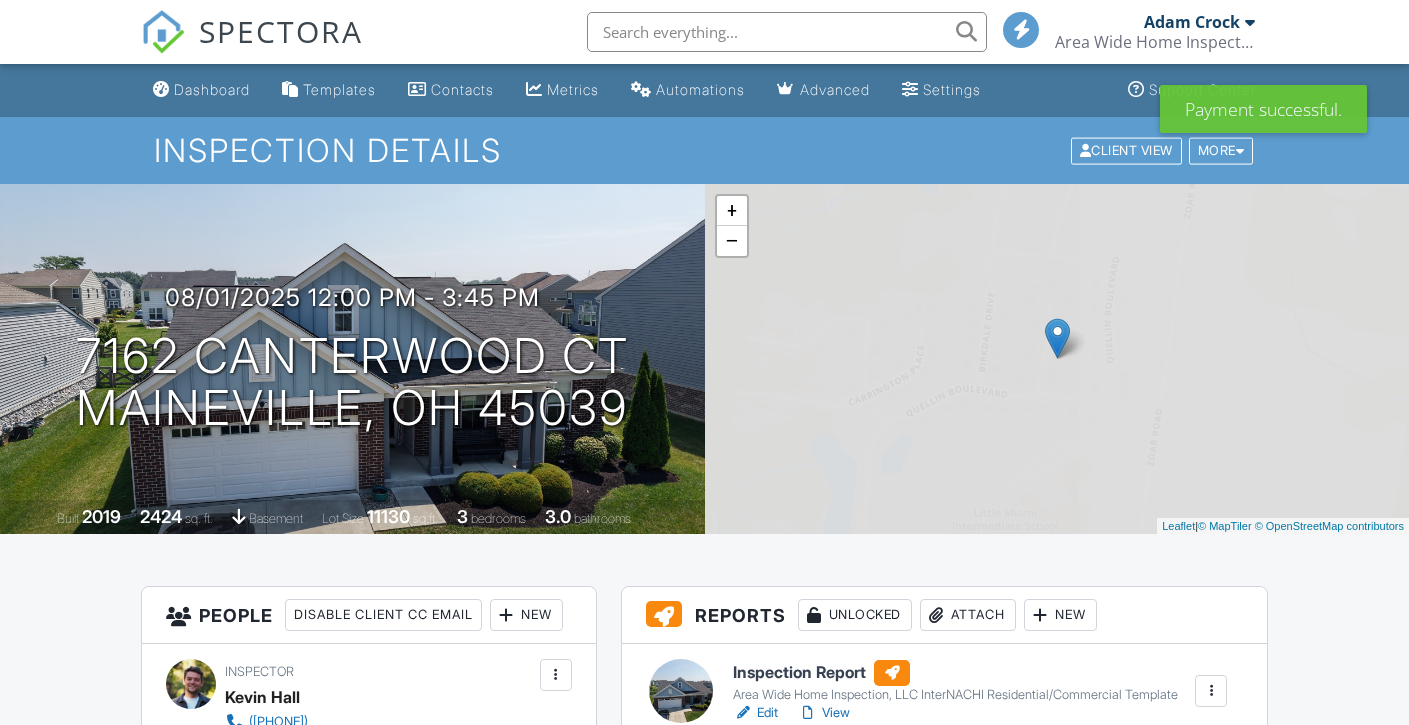 scroll, scrollTop: 0, scrollLeft: 0, axis: both 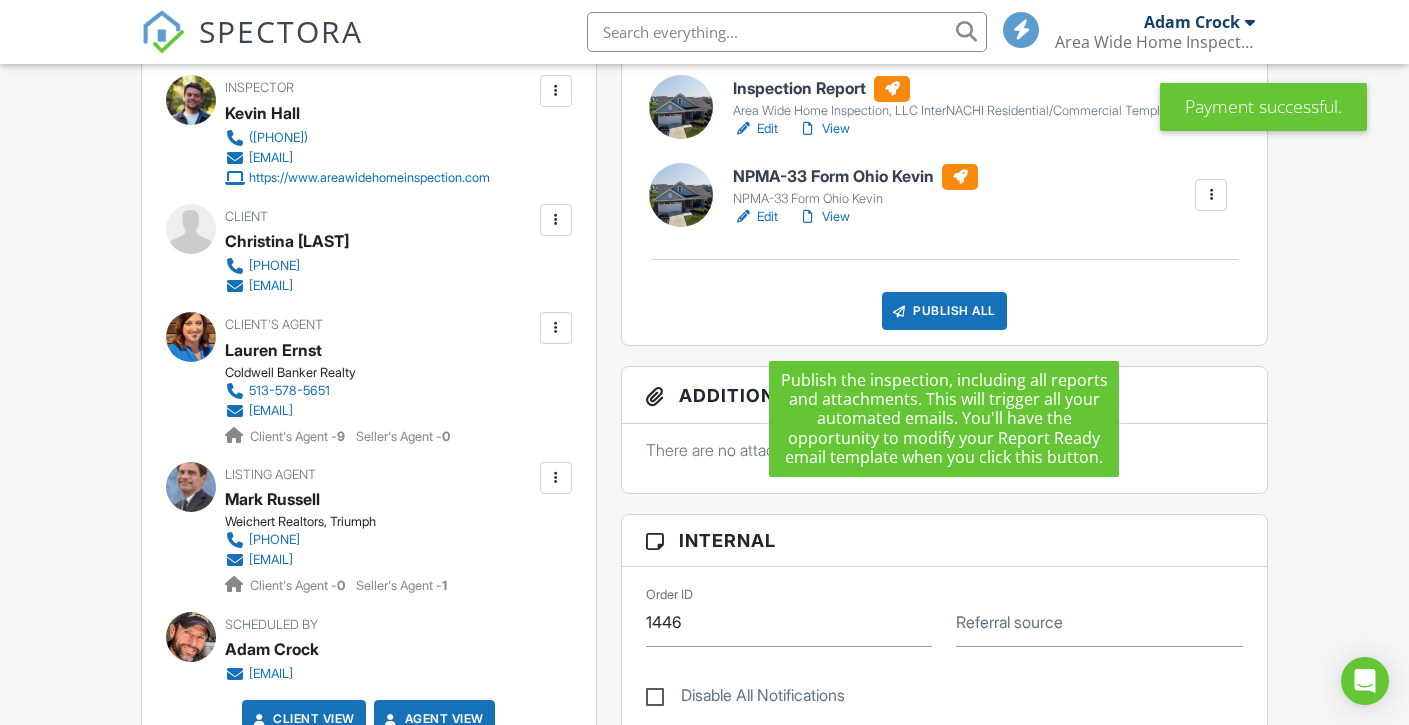 click on "Publish All" at bounding box center (944, 311) 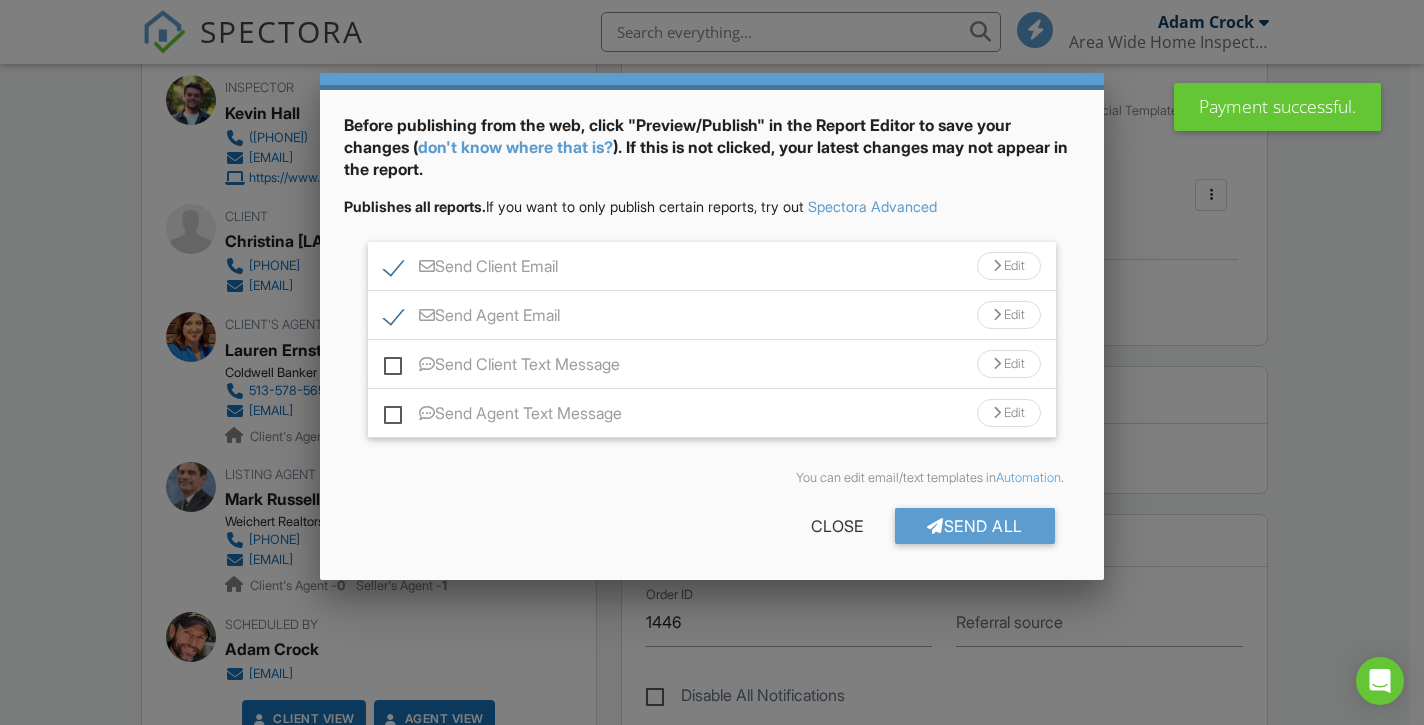 scroll, scrollTop: 62, scrollLeft: 0, axis: vertical 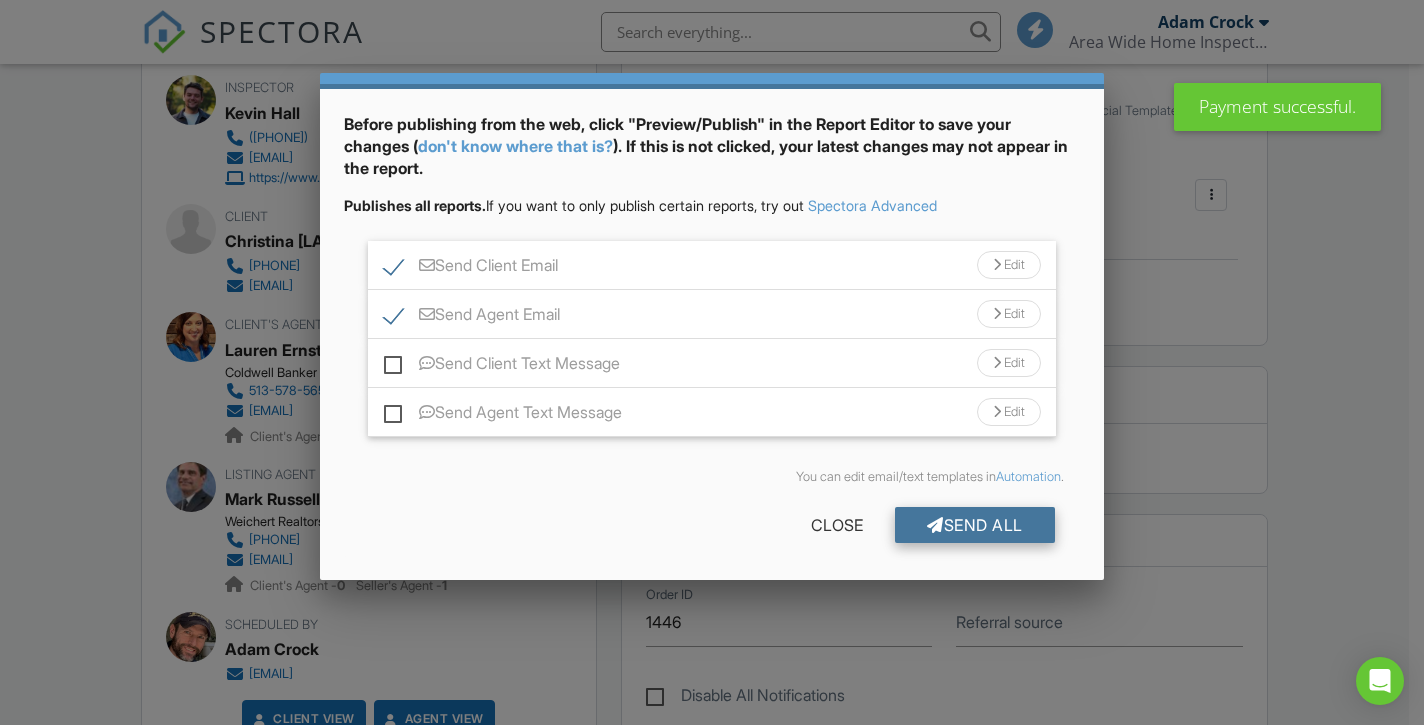 click on "Send All" at bounding box center (975, 525) 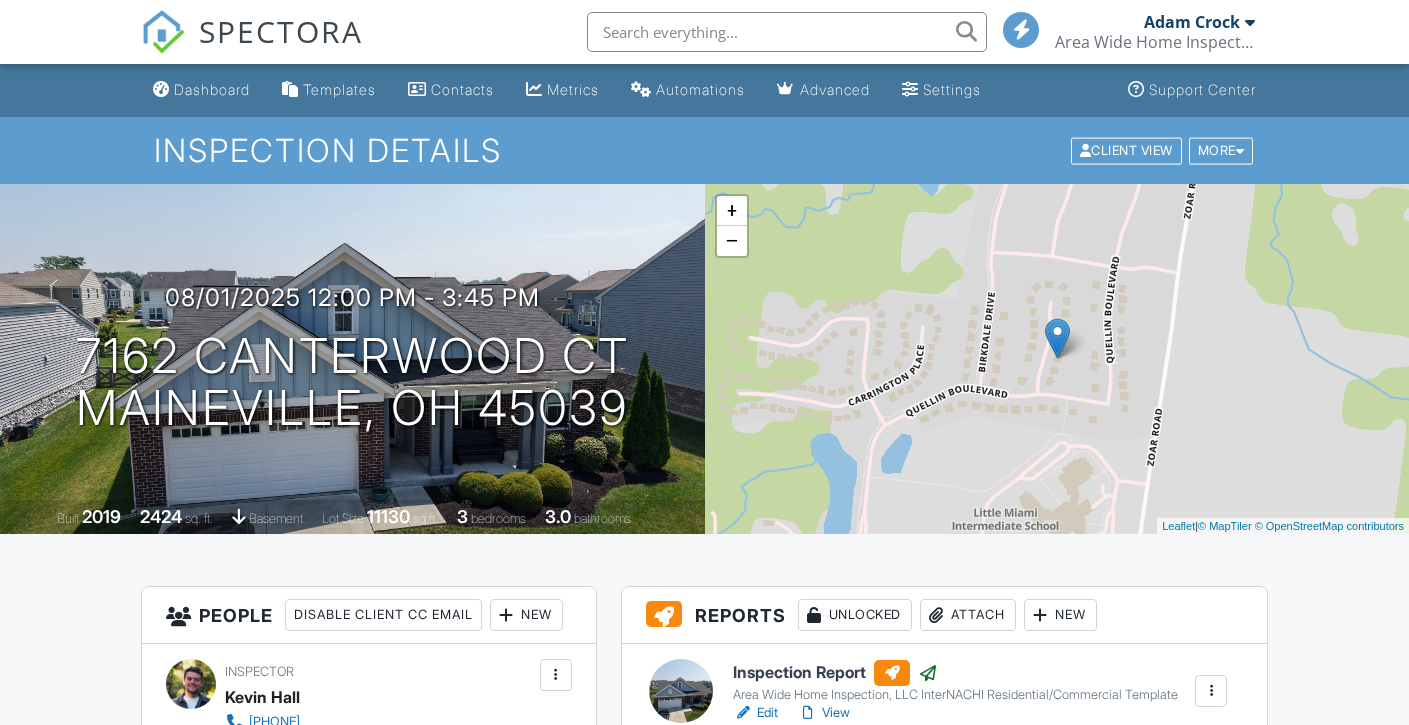 scroll, scrollTop: 584, scrollLeft: 0, axis: vertical 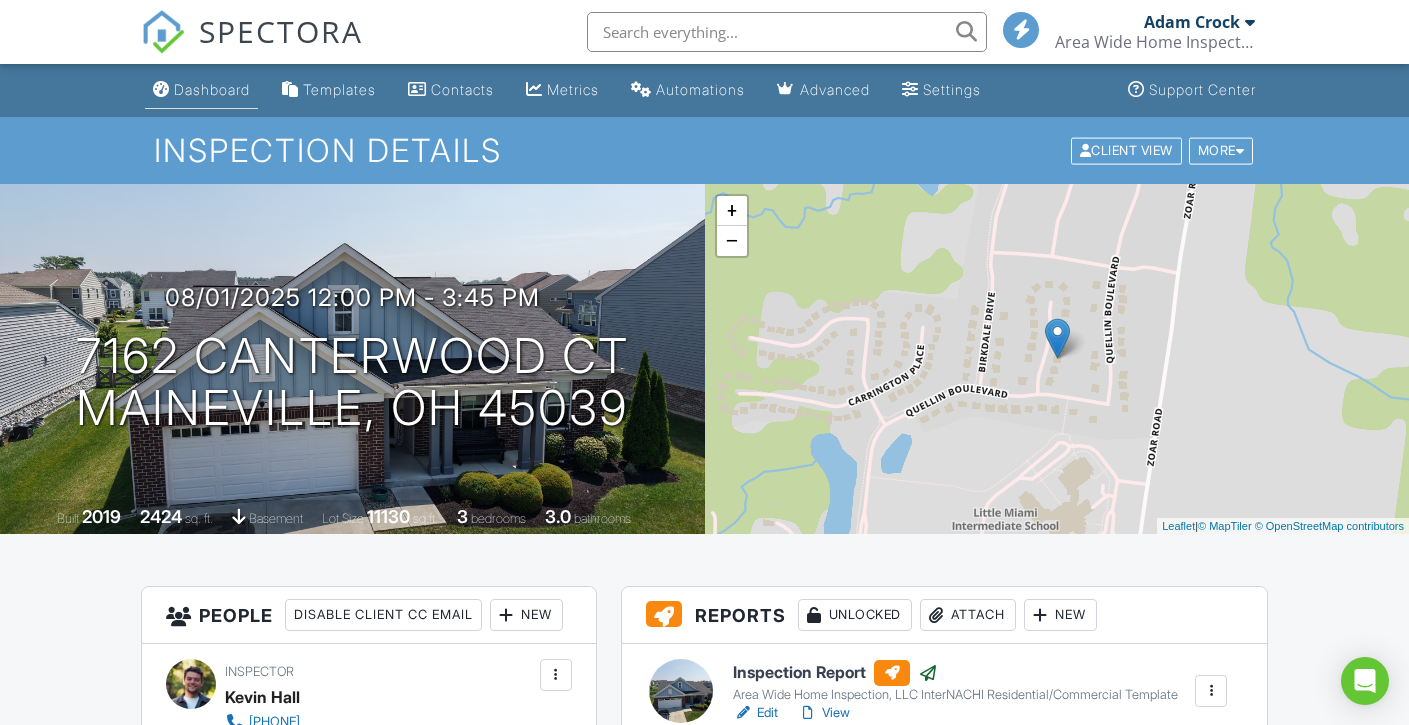click on "Dashboard" at bounding box center [212, 89] 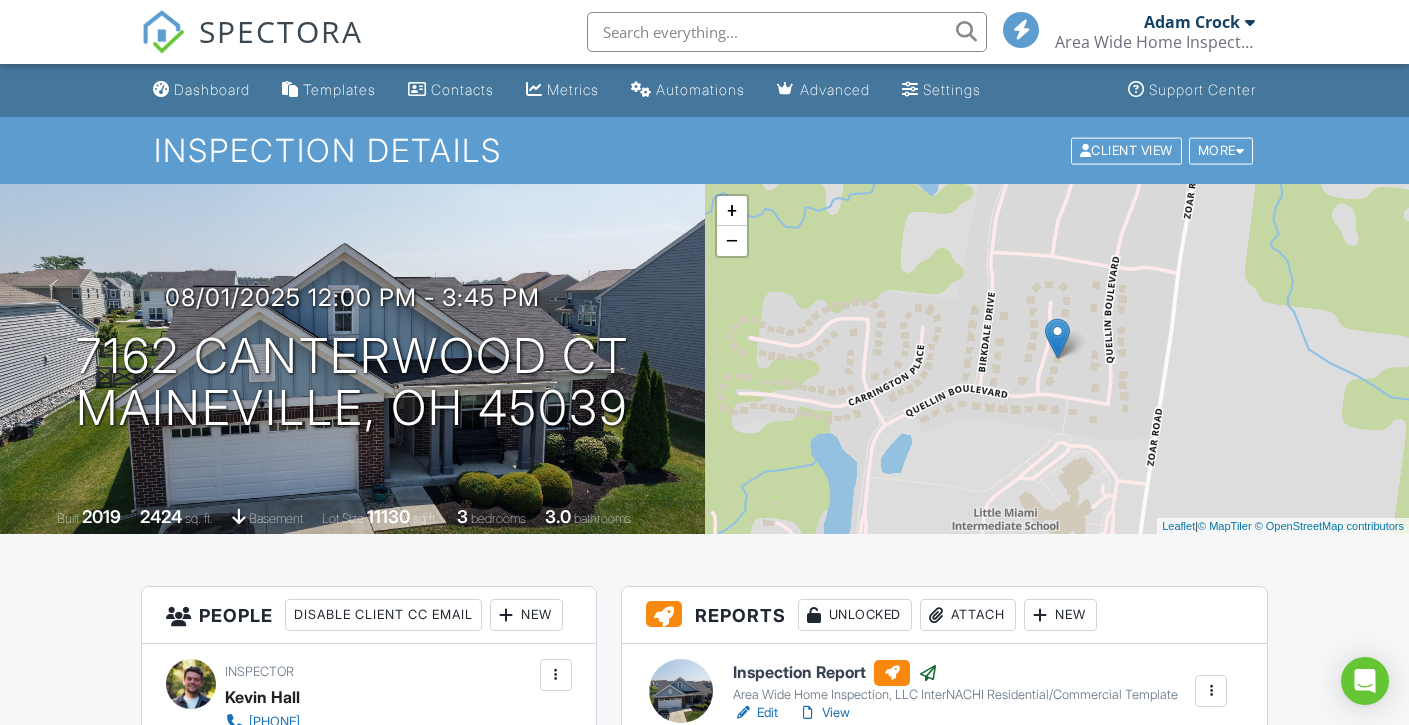 click at bounding box center (704, 362) 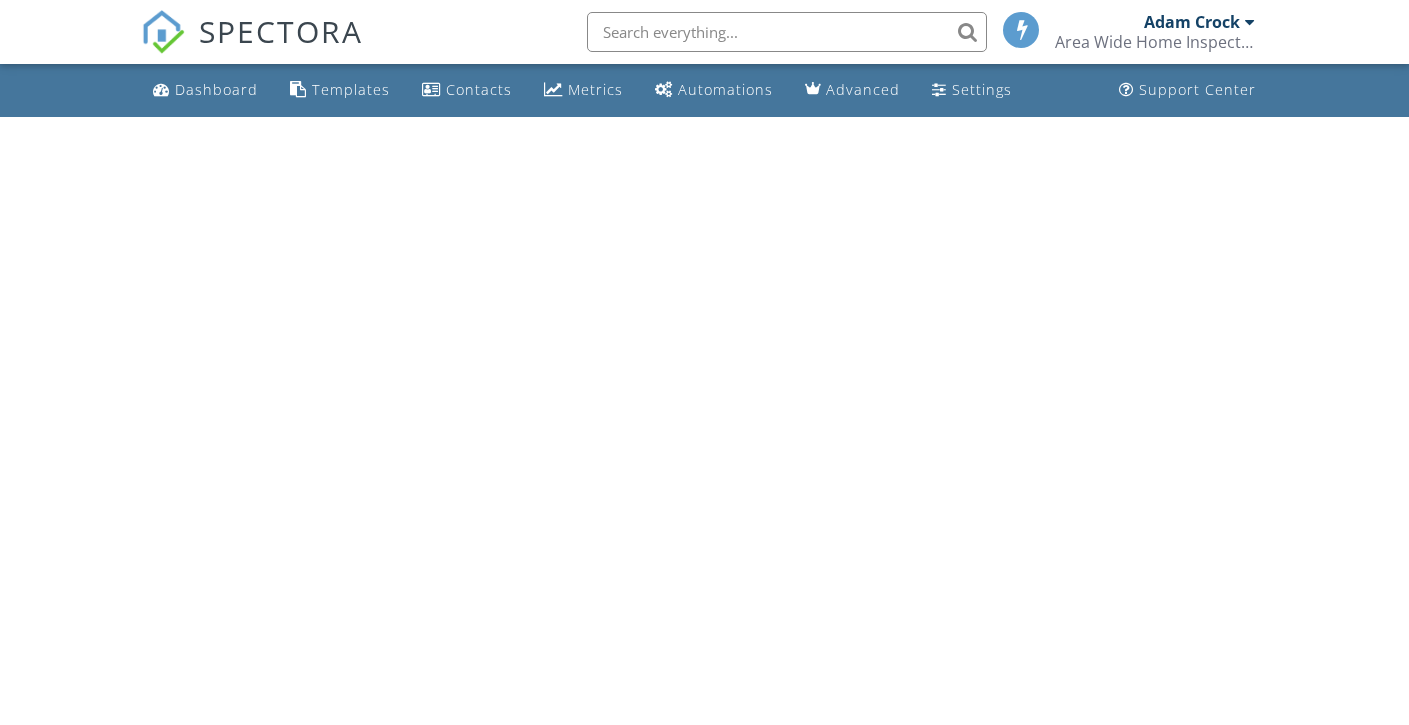 scroll, scrollTop: 0, scrollLeft: 0, axis: both 